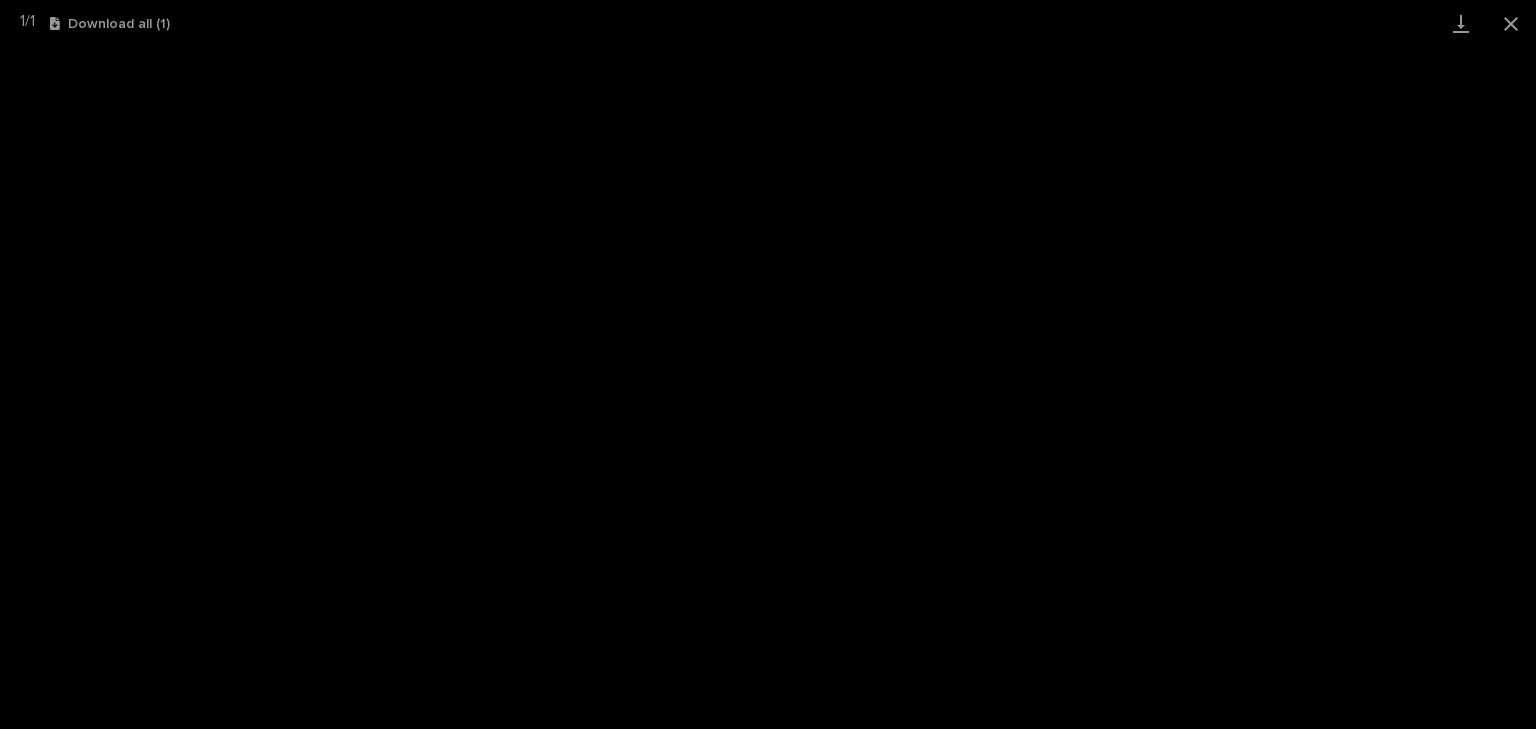 scroll, scrollTop: 0, scrollLeft: 0, axis: both 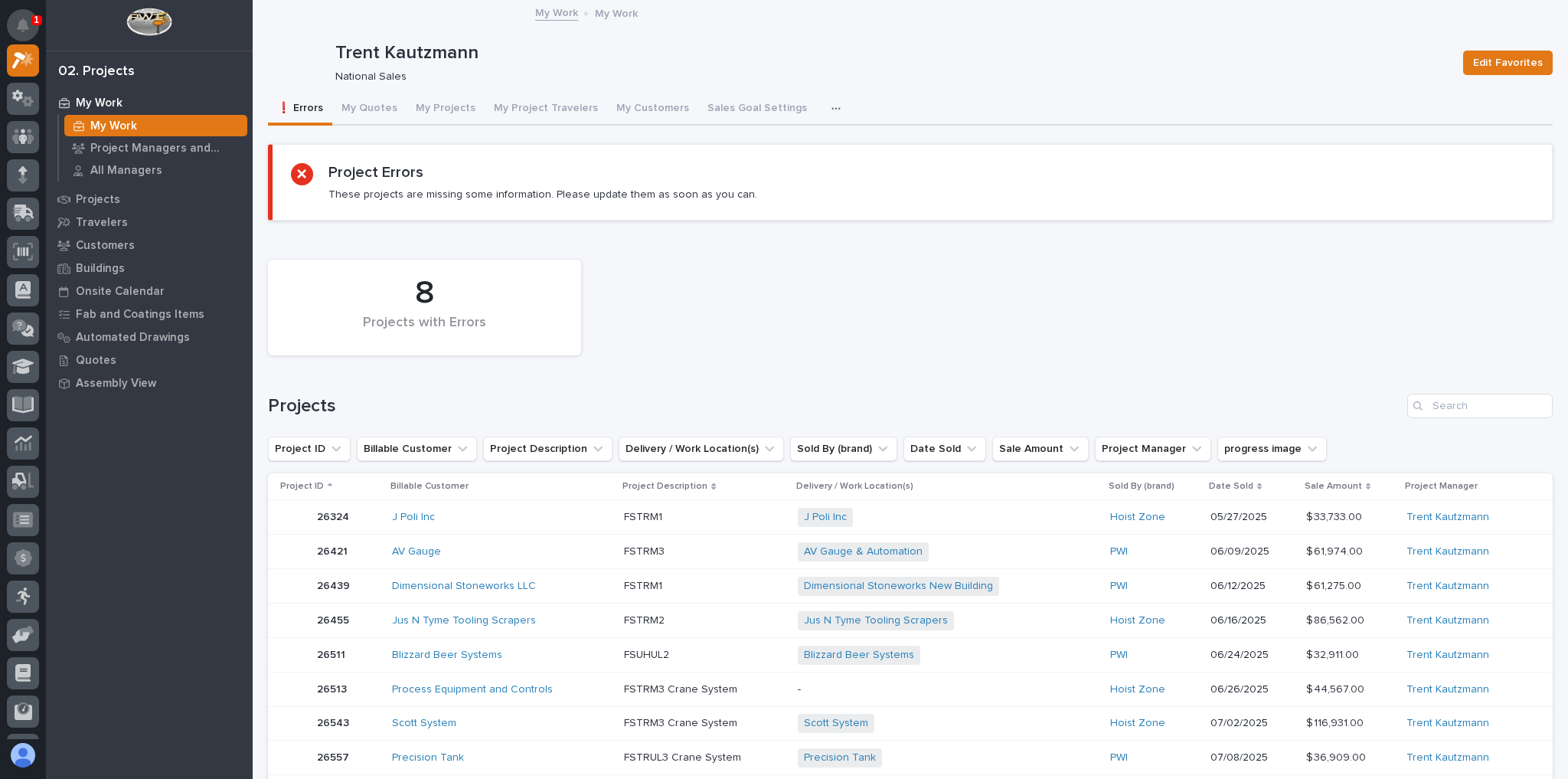 click at bounding box center (23, 25) 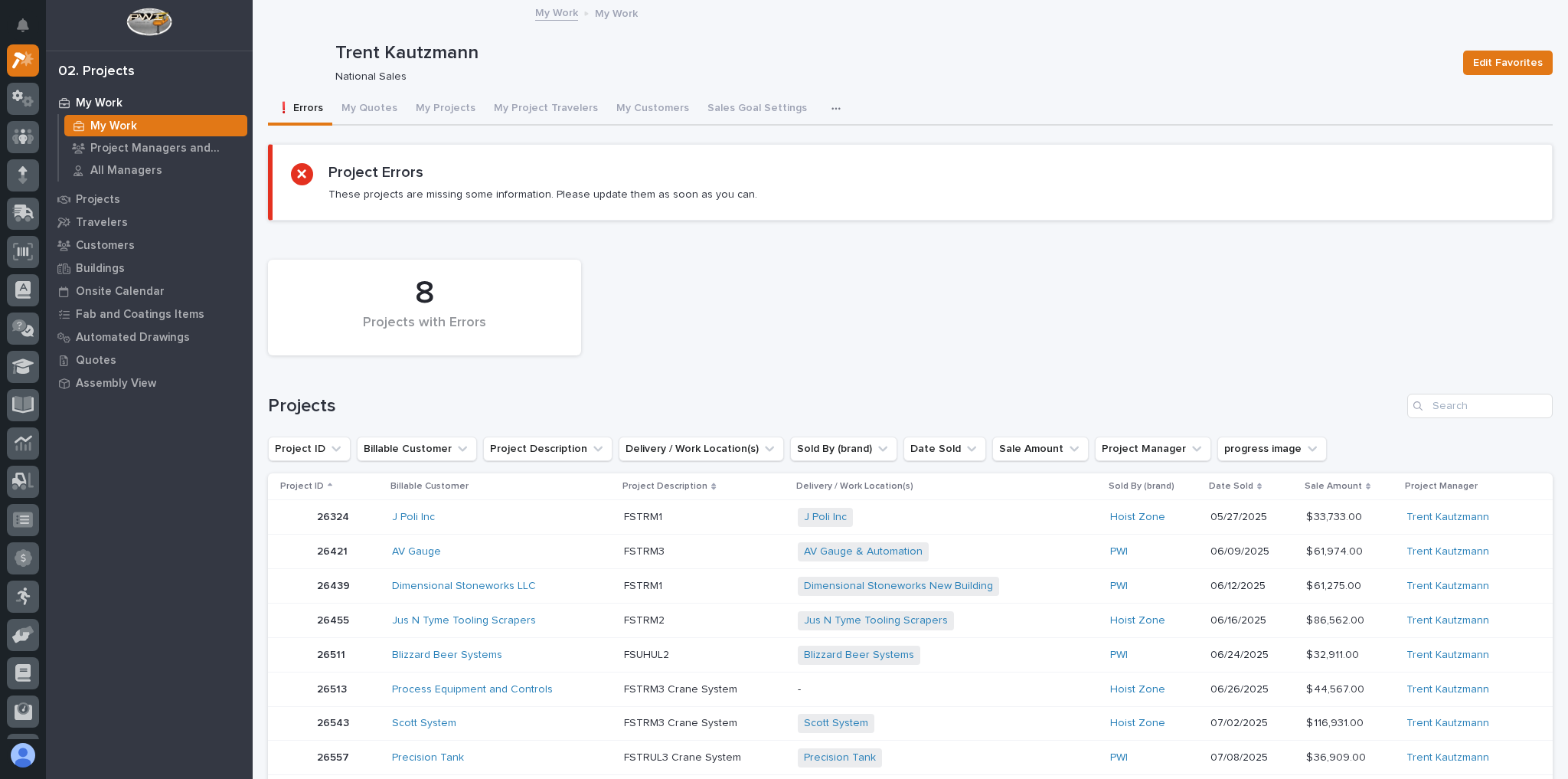 click on "8 Projects with Errors" at bounding box center [910, 307] 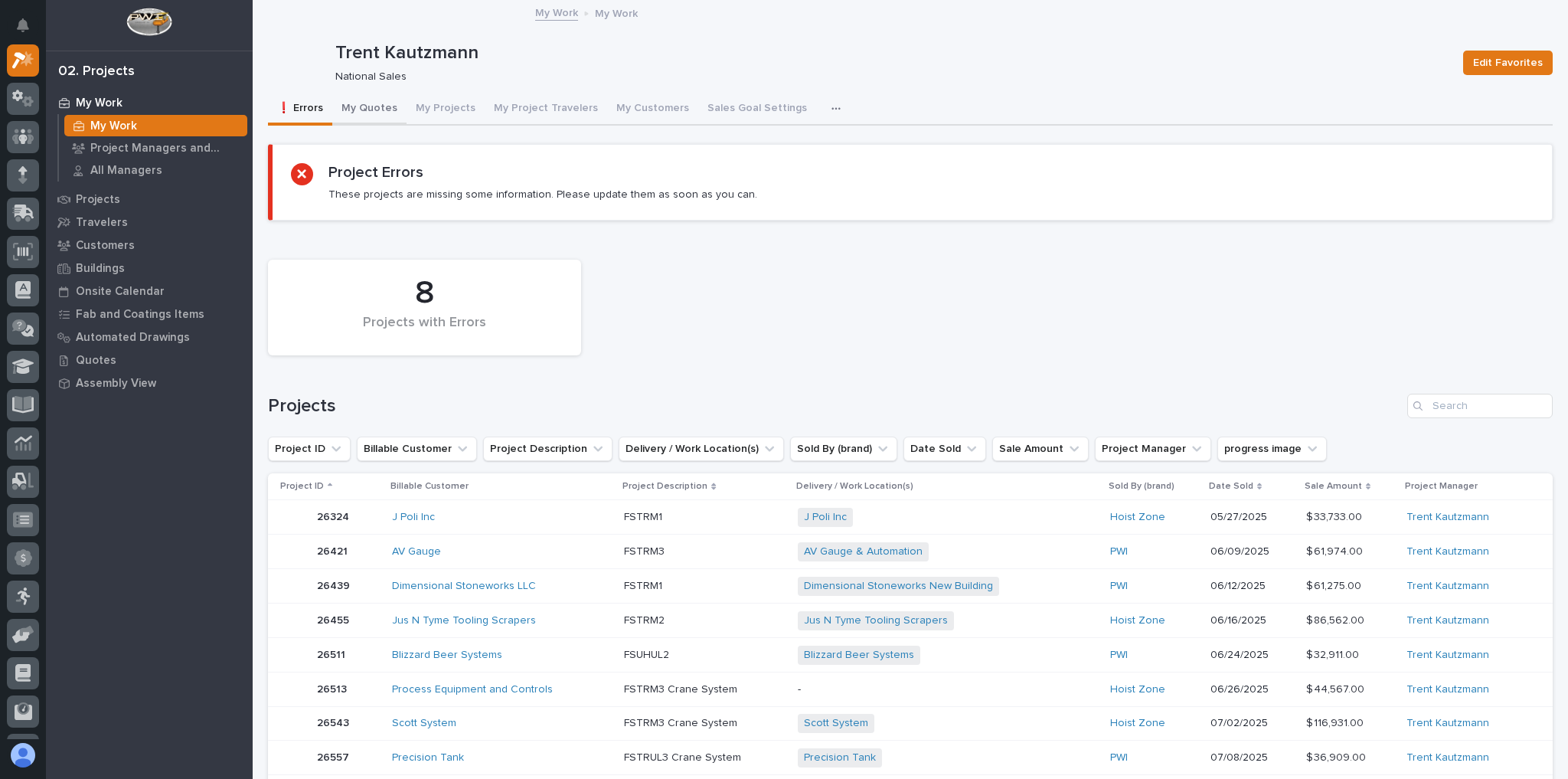 click on "My Quotes" at bounding box center [369, 110] 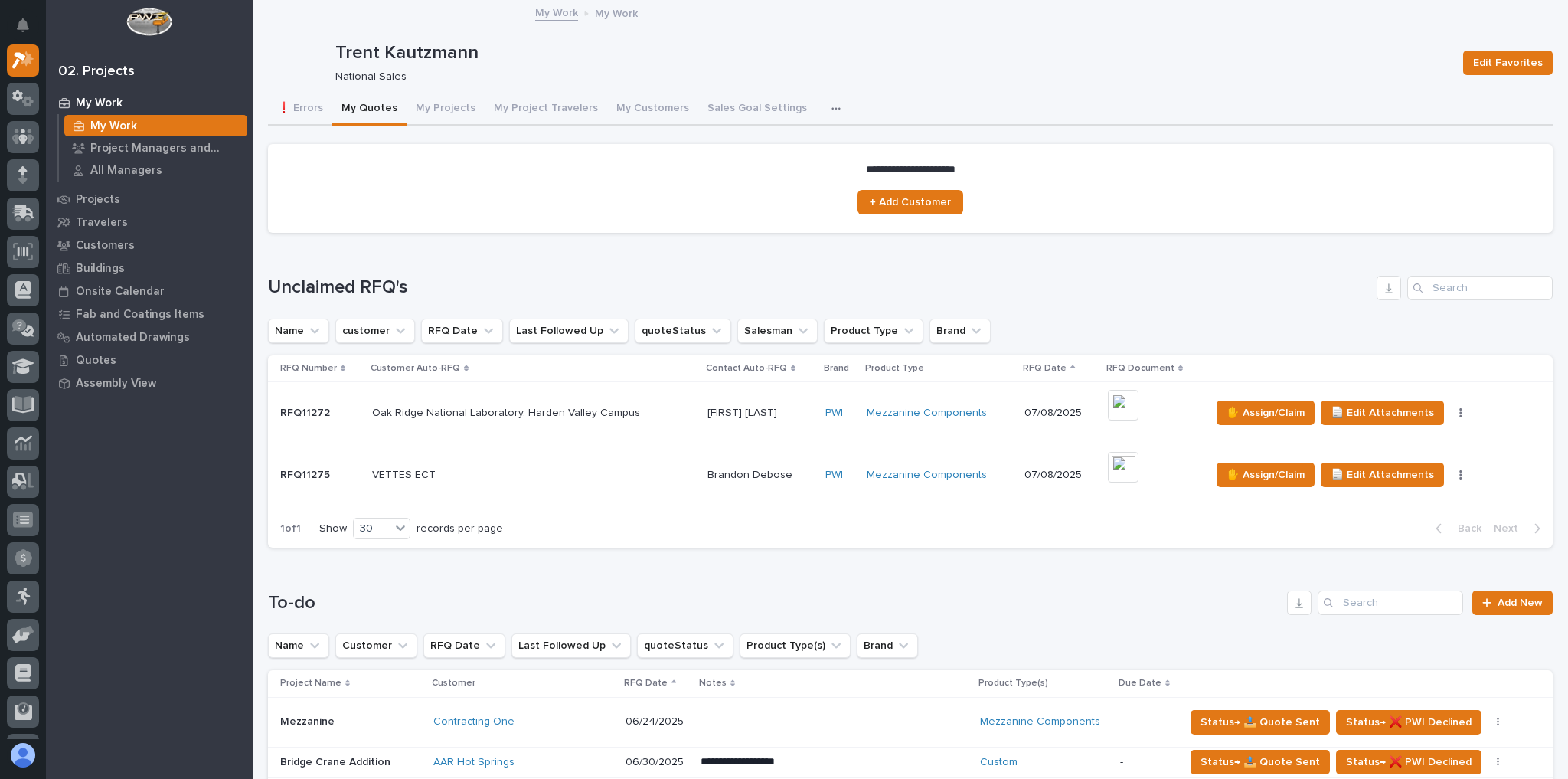 scroll, scrollTop: 368, scrollLeft: 0, axis: vertical 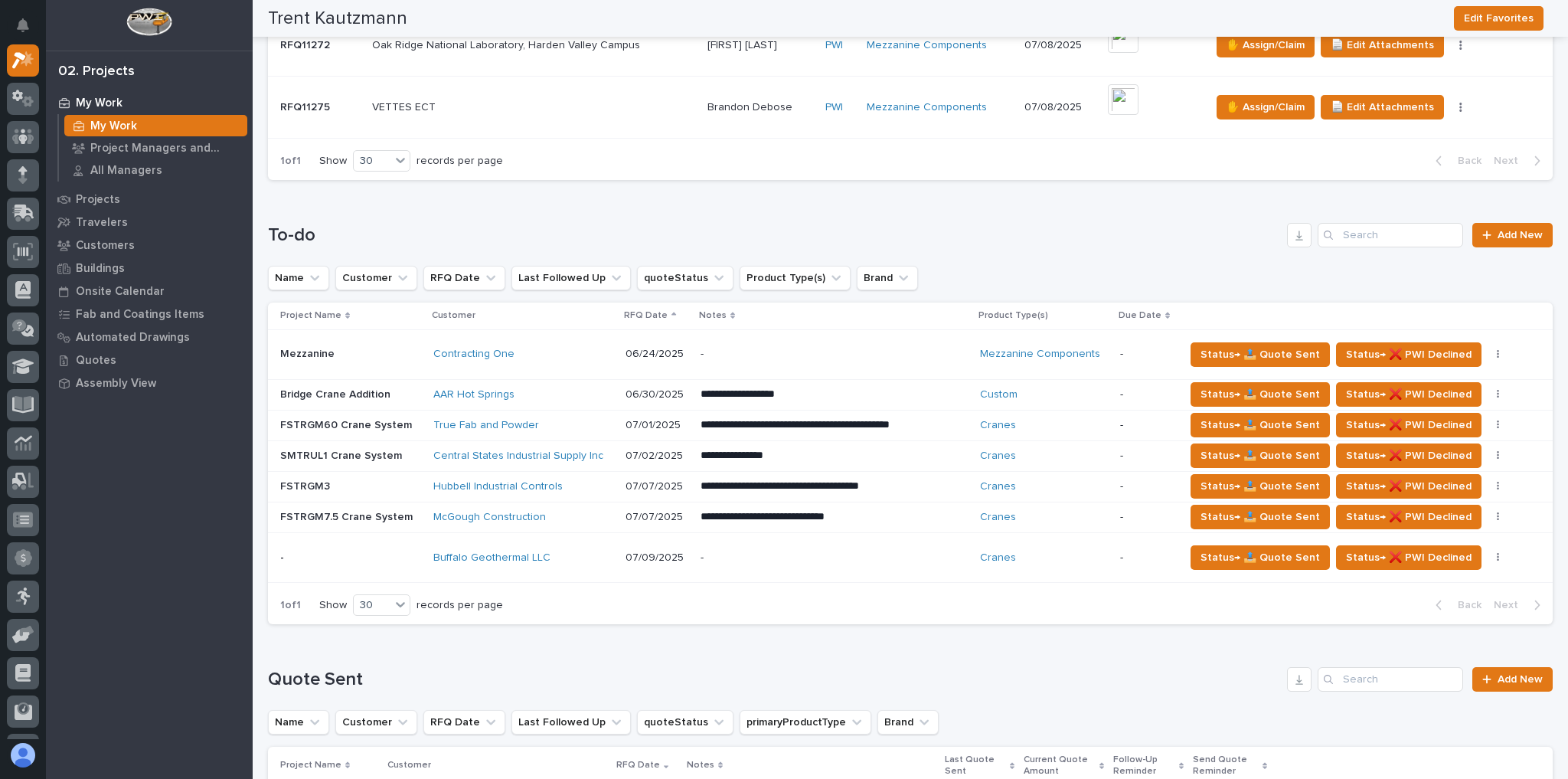click on "**********" at bounding box center (910, 414) 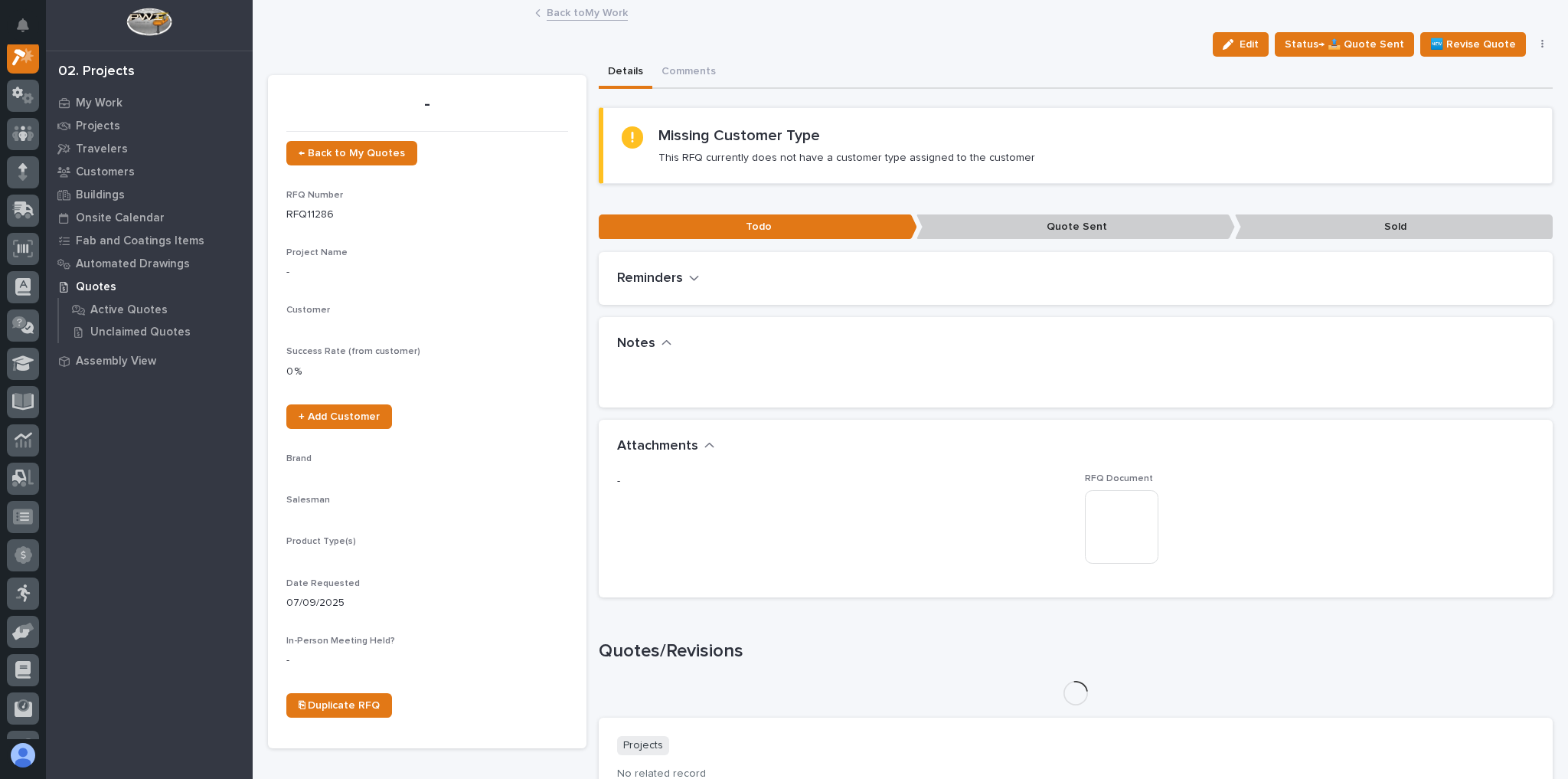 scroll, scrollTop: 38, scrollLeft: 0, axis: vertical 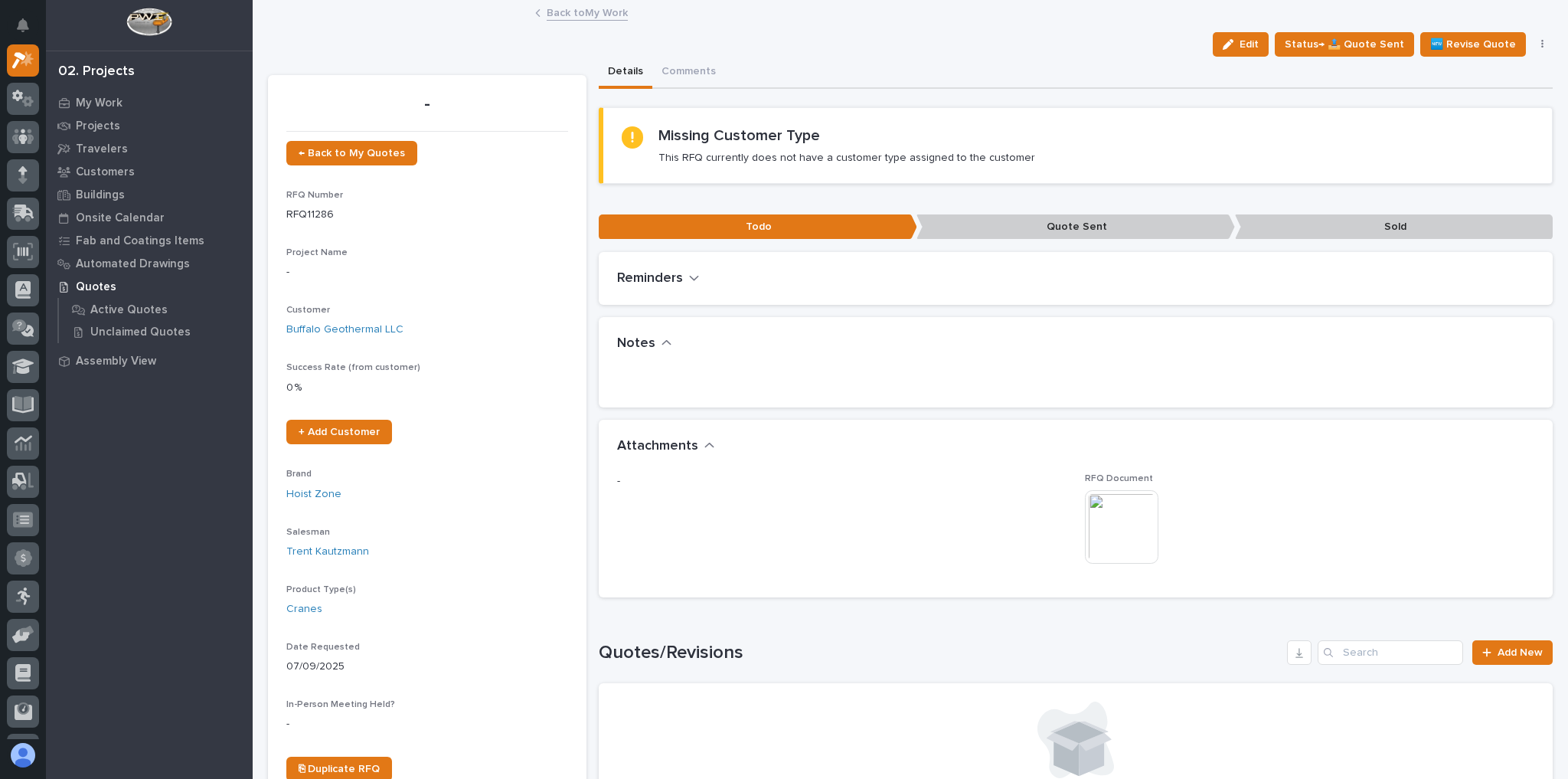 click at bounding box center (1122, 527) 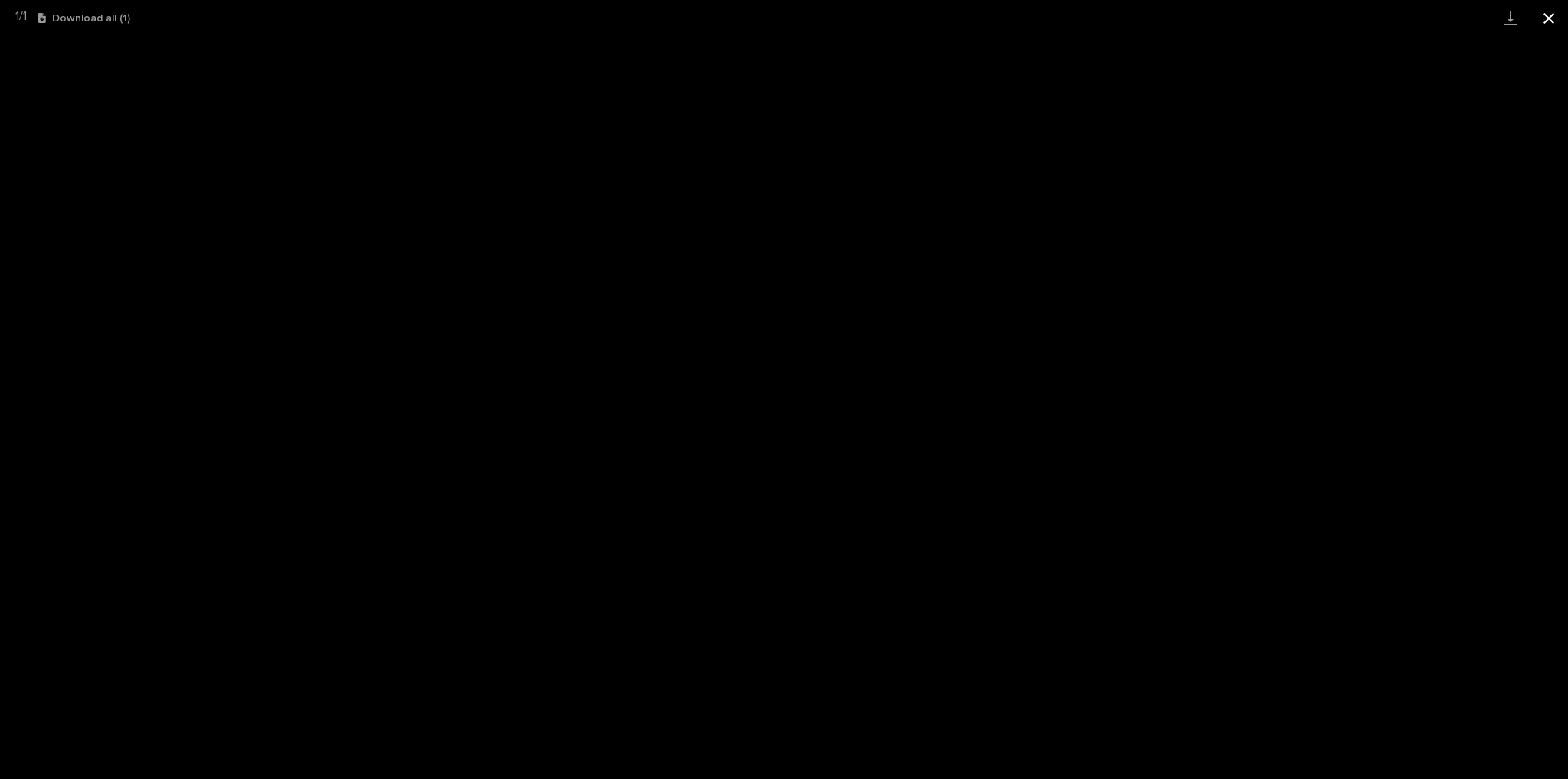 click at bounding box center [1549, 18] 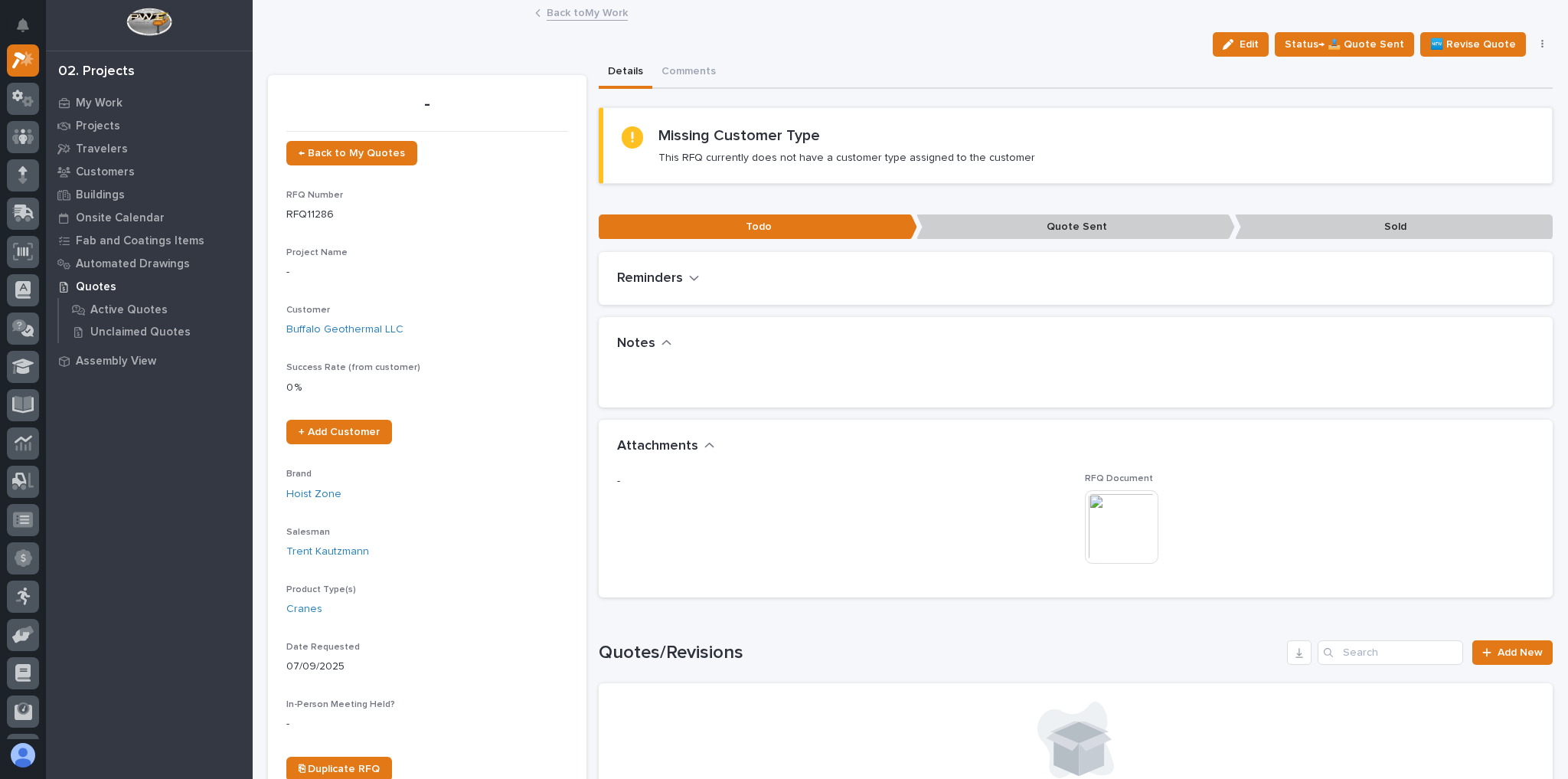 click on "Details Comments" at bounding box center (1076, 73) 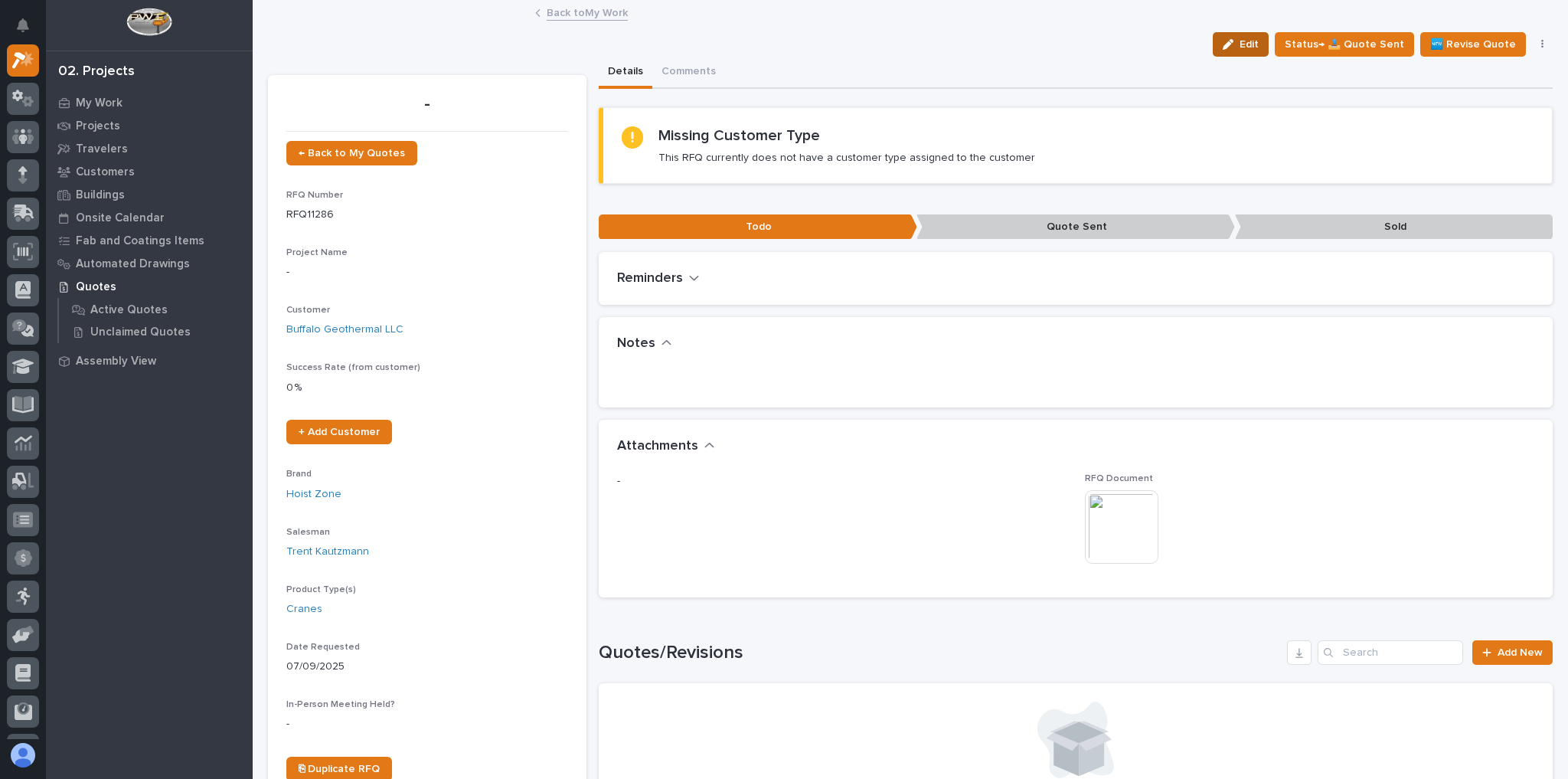 click on "Edit" at bounding box center (1240, 44) 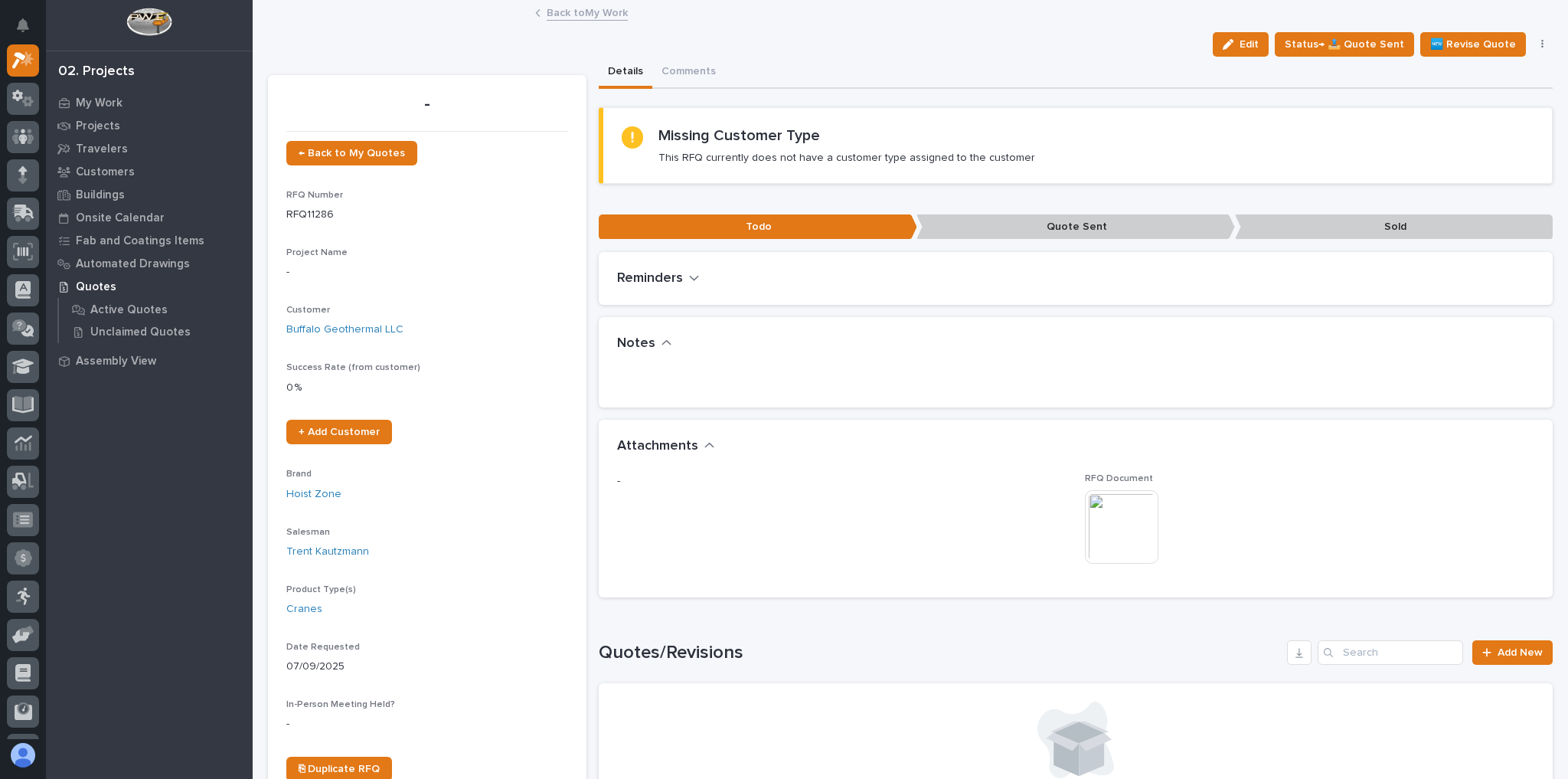 click on "Edit Status→ 📤 Quote Sent 🆕 Revise Quote 📝 Edit Description 📞 Edit Contact Info ✋ Assign/Claim Delete 📅 Edit Date Requested 🚩 Edit Flags" at bounding box center (910, 44) 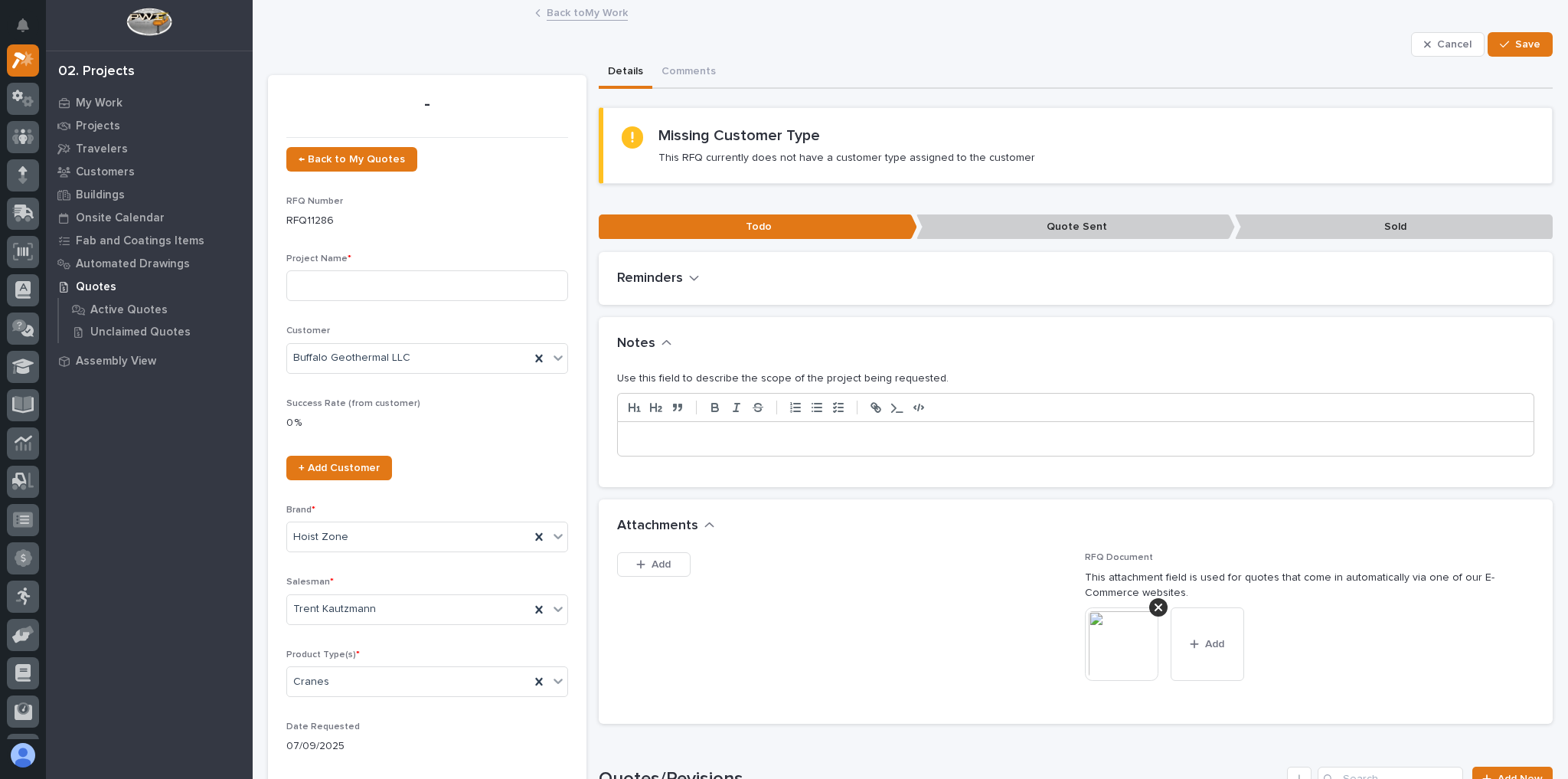 click at bounding box center [1076, 439] 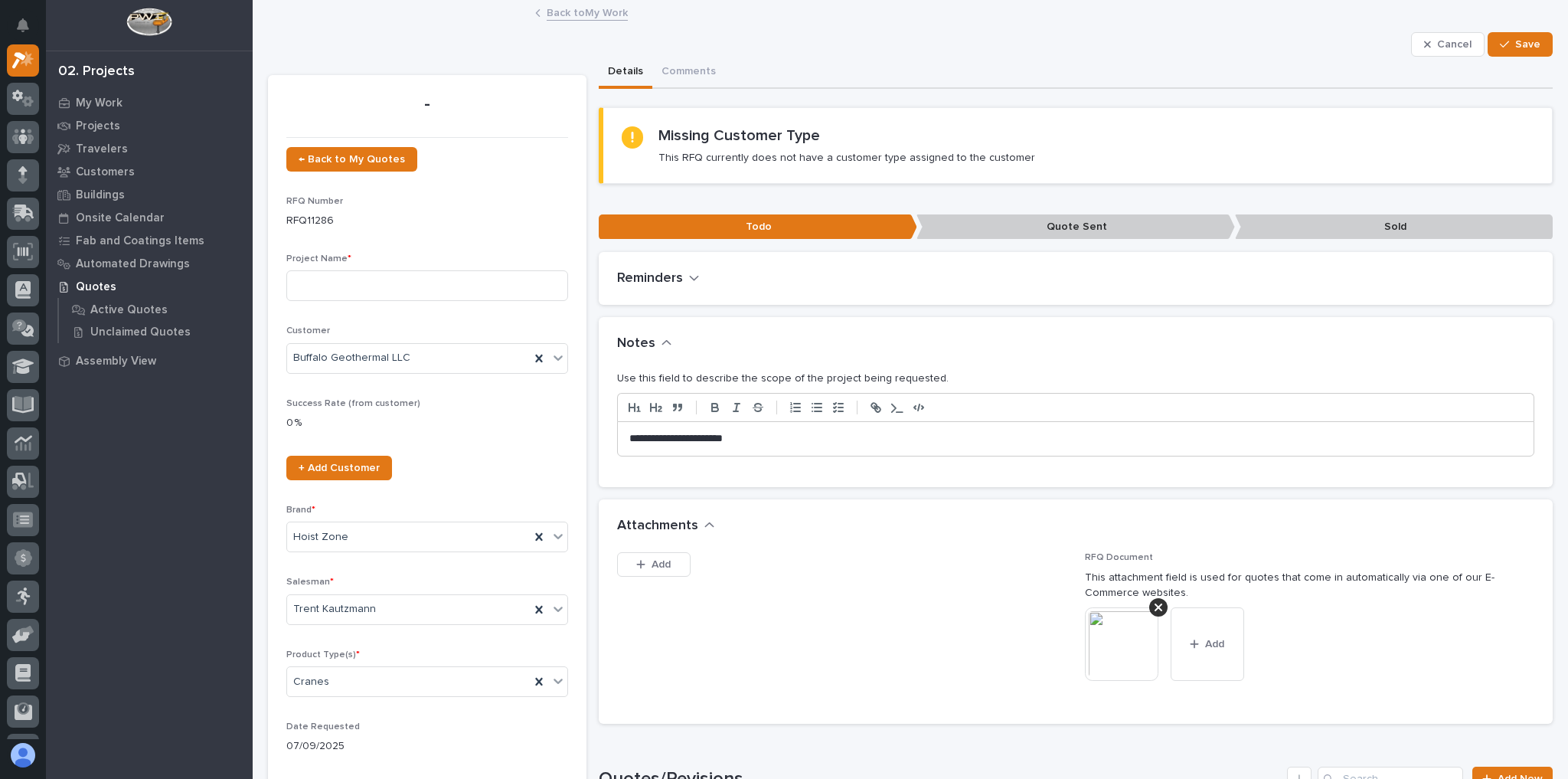 click on "Save" at bounding box center (1520, 44) 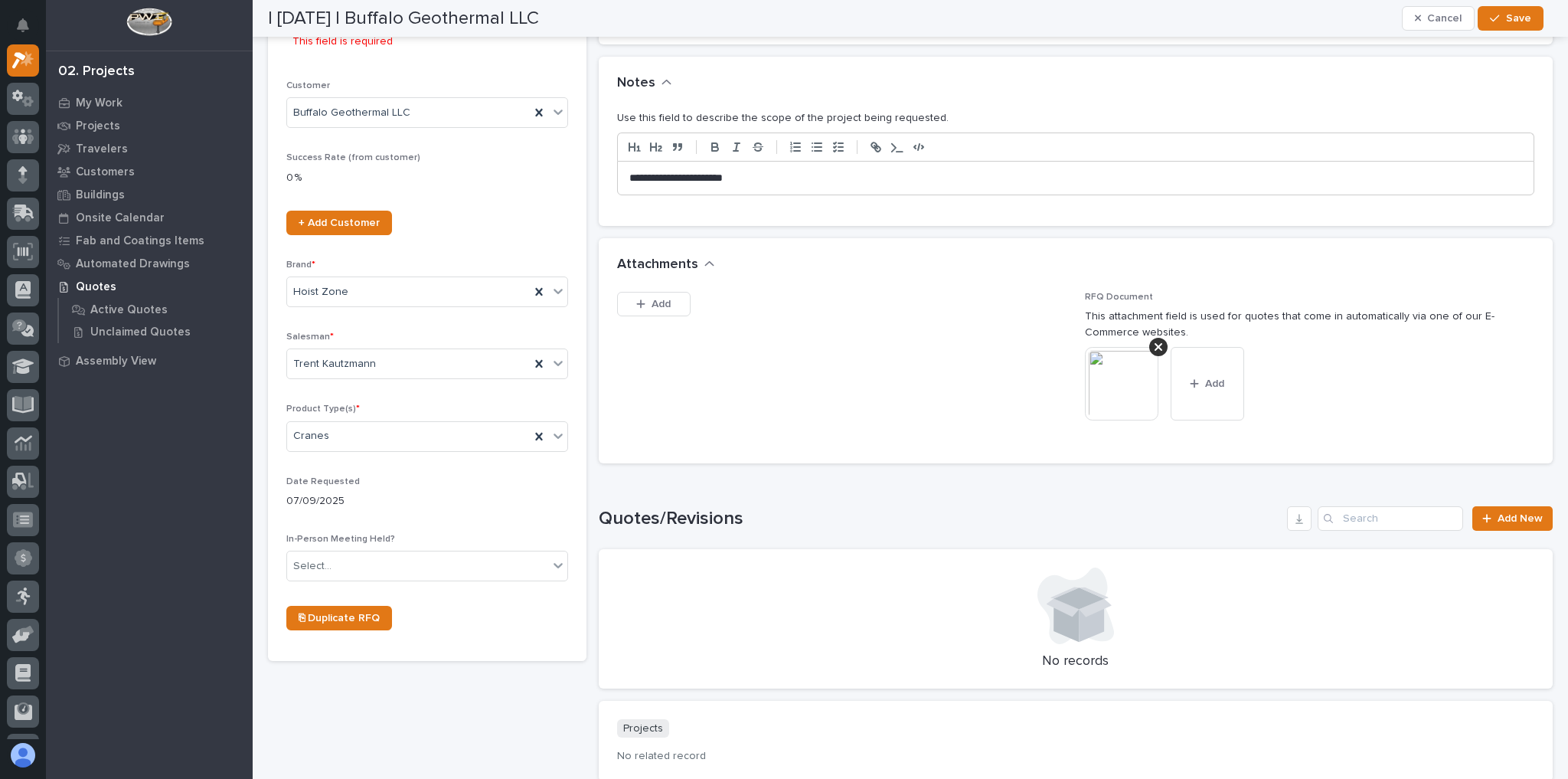 scroll, scrollTop: 0, scrollLeft: 0, axis: both 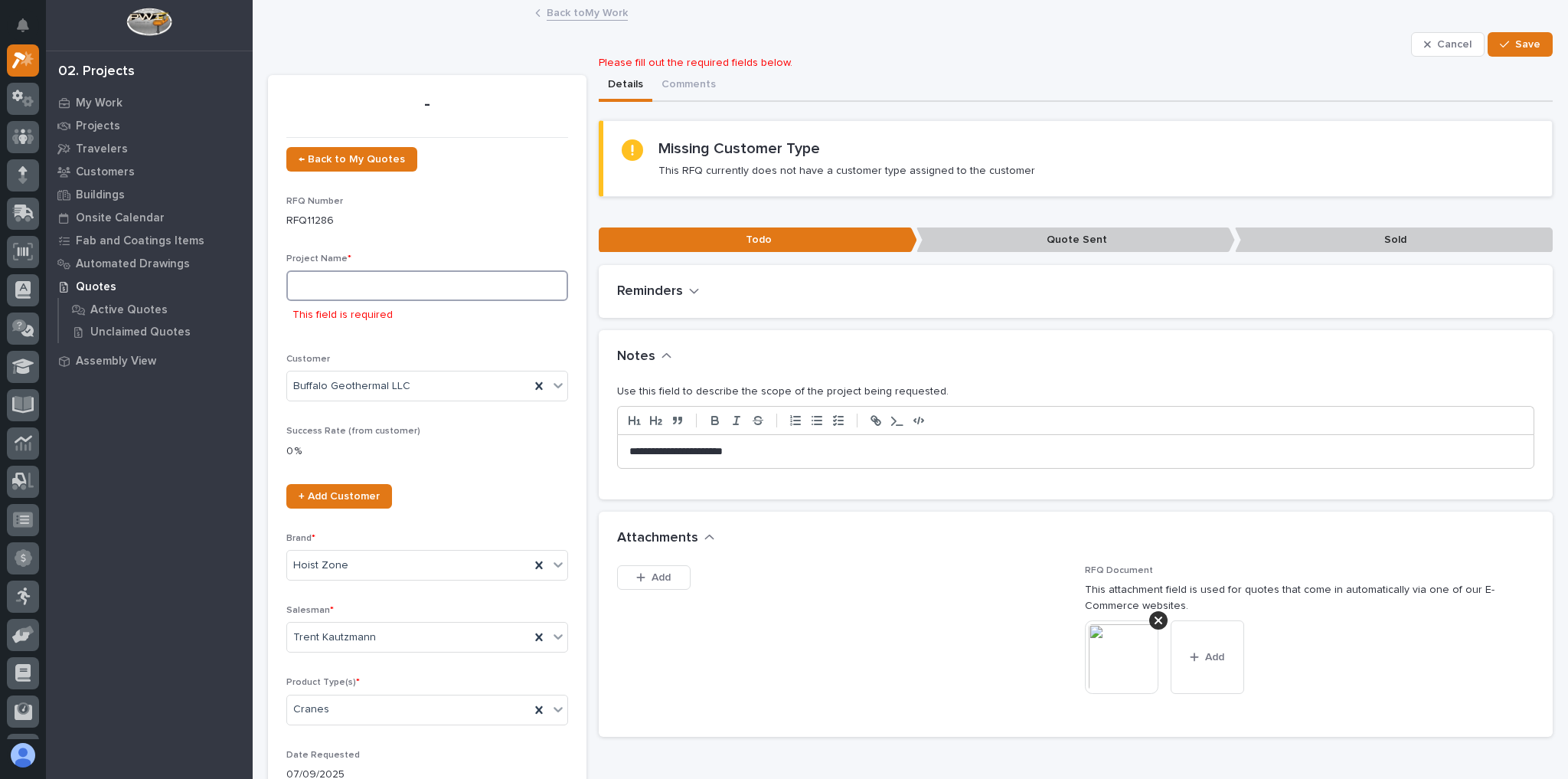 click at bounding box center [427, 286] 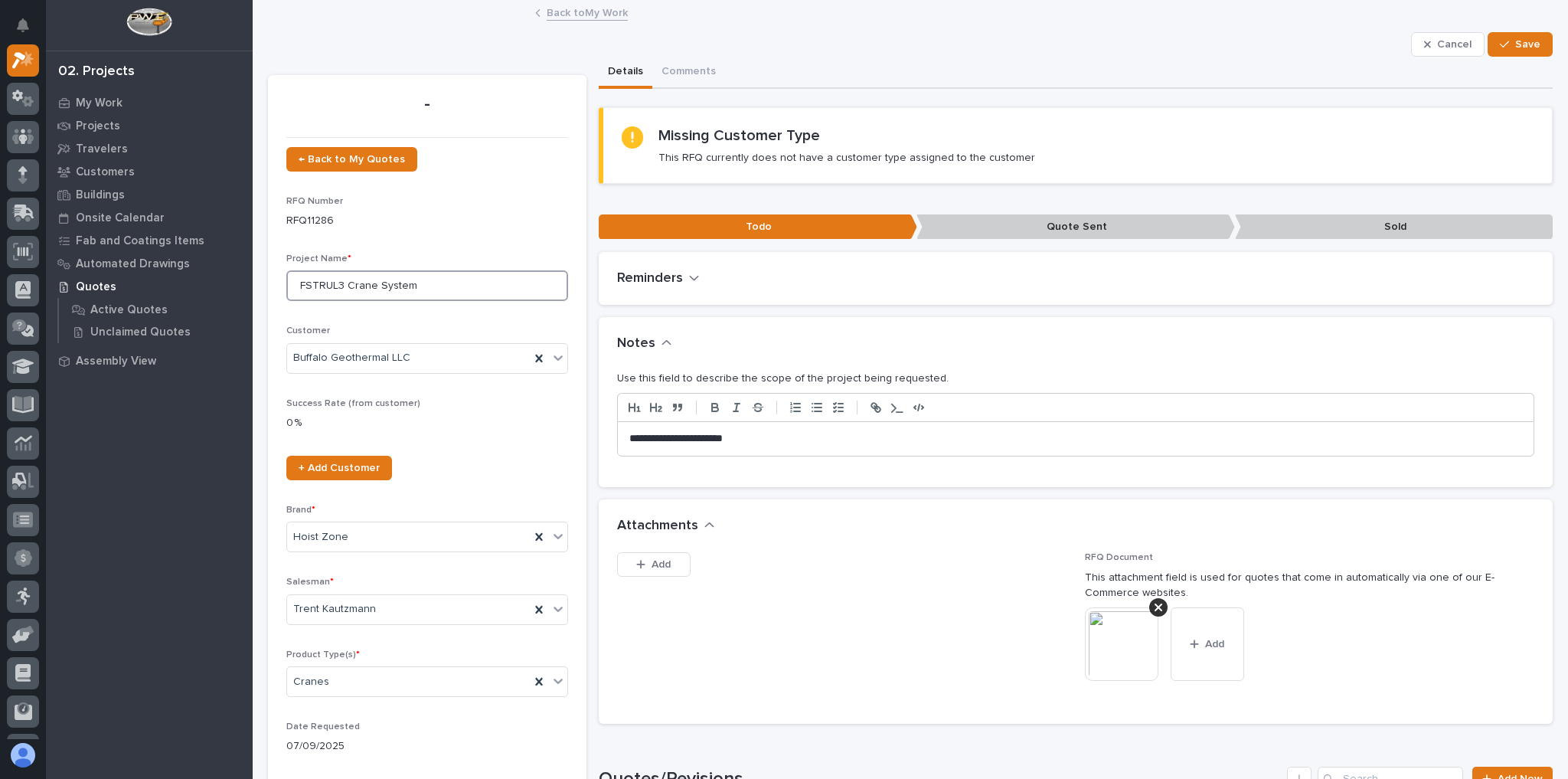 type on "FSTRUL3 Crane System" 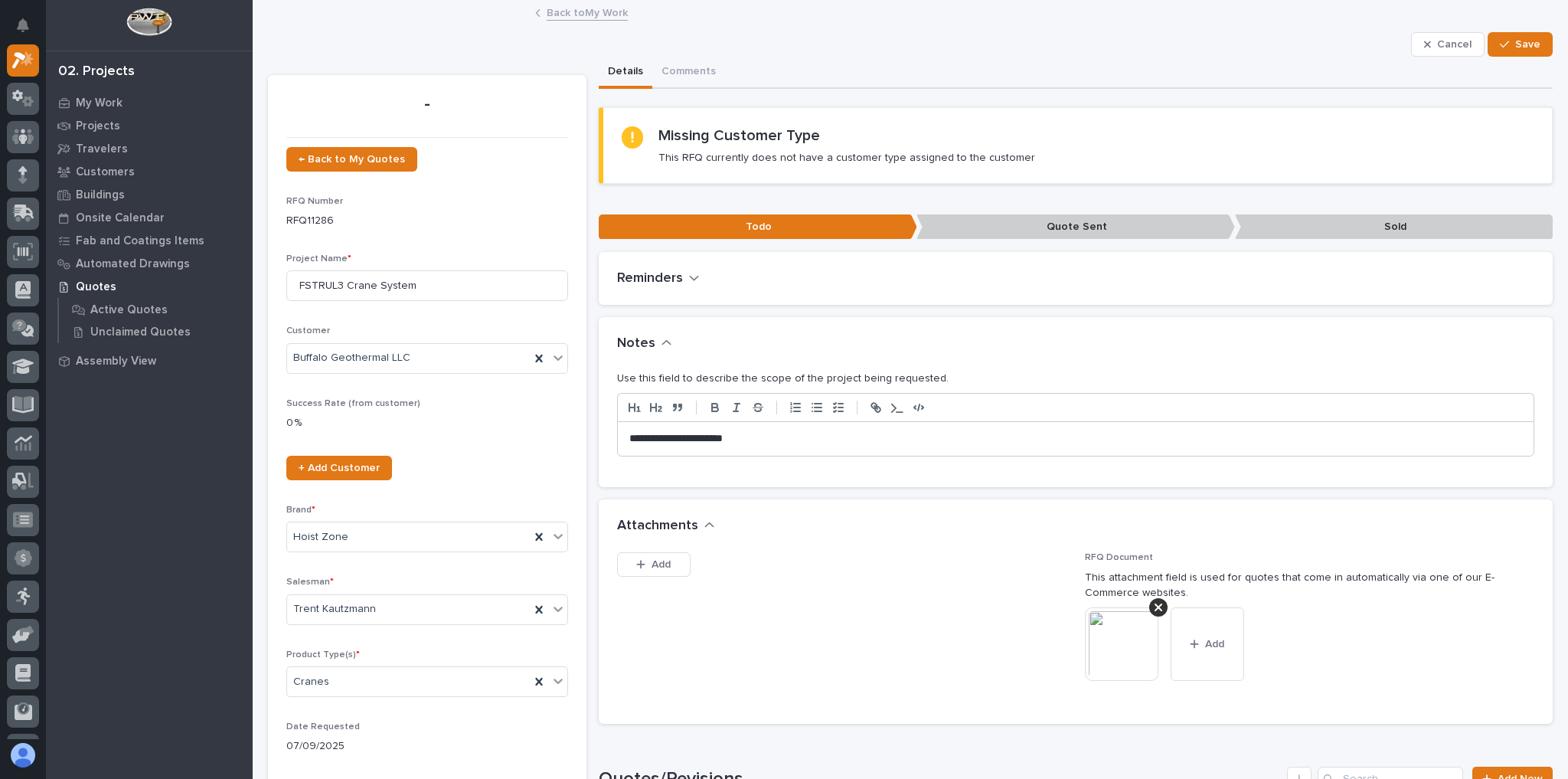 click on "RFQ11286 | [DATE] | Buffalo Geothermal LLC Cancel Save Cancel Save - ← Back to My Quotes RFQ Number RFQ11286 Project Name * FSTRUL3 Crane System Customer Buffalo Geothermal LLC Success Rate (from customer) 0 % + Add Customer Brand * Hoist Zone Salesman * [FIRST] [LAST] Product Type(s) * Cranes Date Requested [DATE] In-Person Meeting Held? Select... ⎘ Duplicate RFQ Sorry, there was an error saving your record. Please try again. Please fill out the required fields below. Details Comments Loading... Saving… Loading... Saving… Loading... Saving… Loading... Saving… Loading... Saving… Loading... Saving… Loading... Saving… Loading... Saving… Loading... Saving… Loading... Saving… Missing Customer Type This RFQ currently does not have a customer type assigned to the customer Loading... Saving… Request for Quote Status Todo Loading... Saving… Loading... Saving… Loading... Saving… Loading... Saving… Loading... Saving… Loading... Saving… Loading... Saving…" at bounding box center [910, 626] 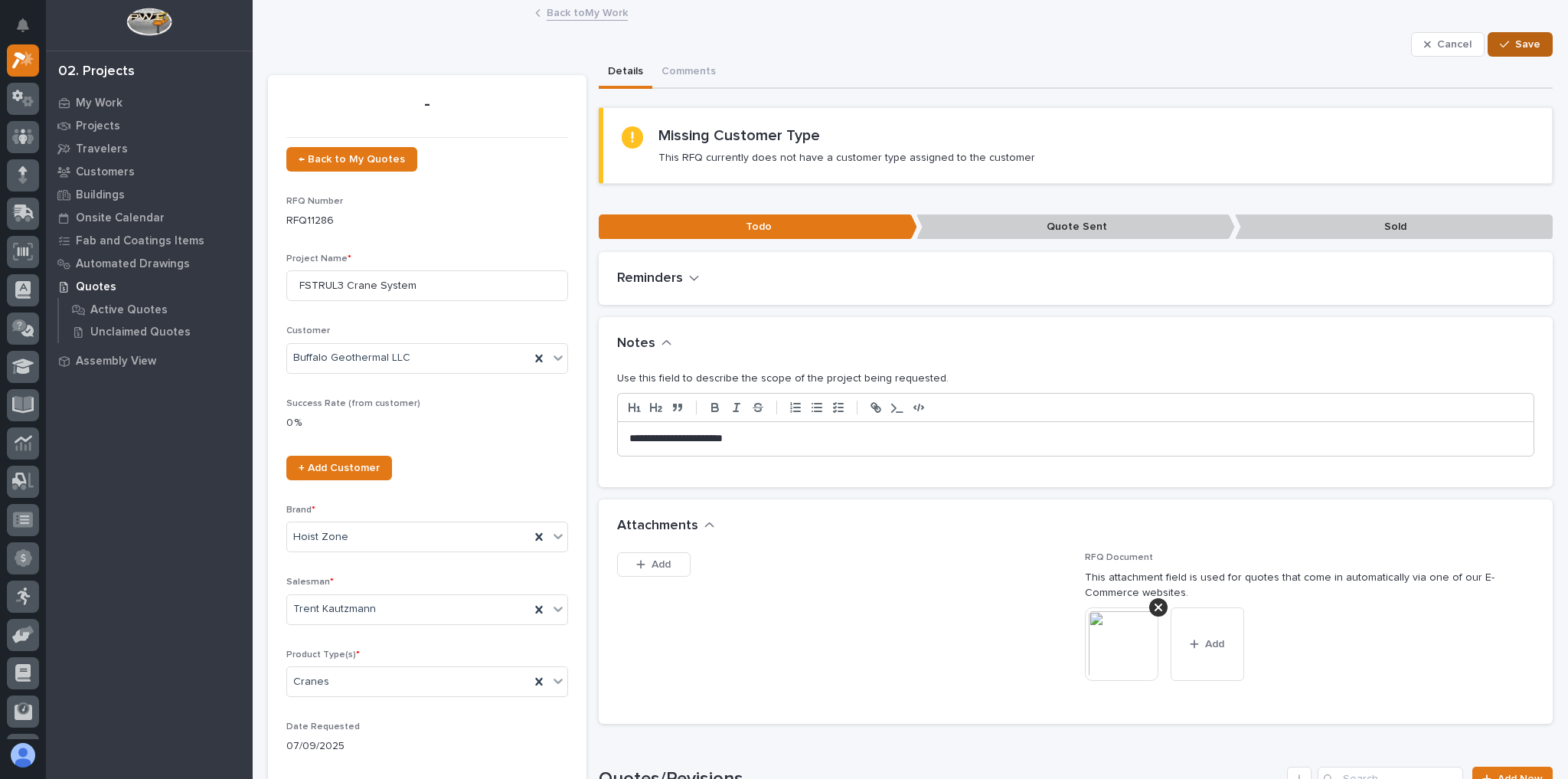 click on "Save" at bounding box center [1520, 44] 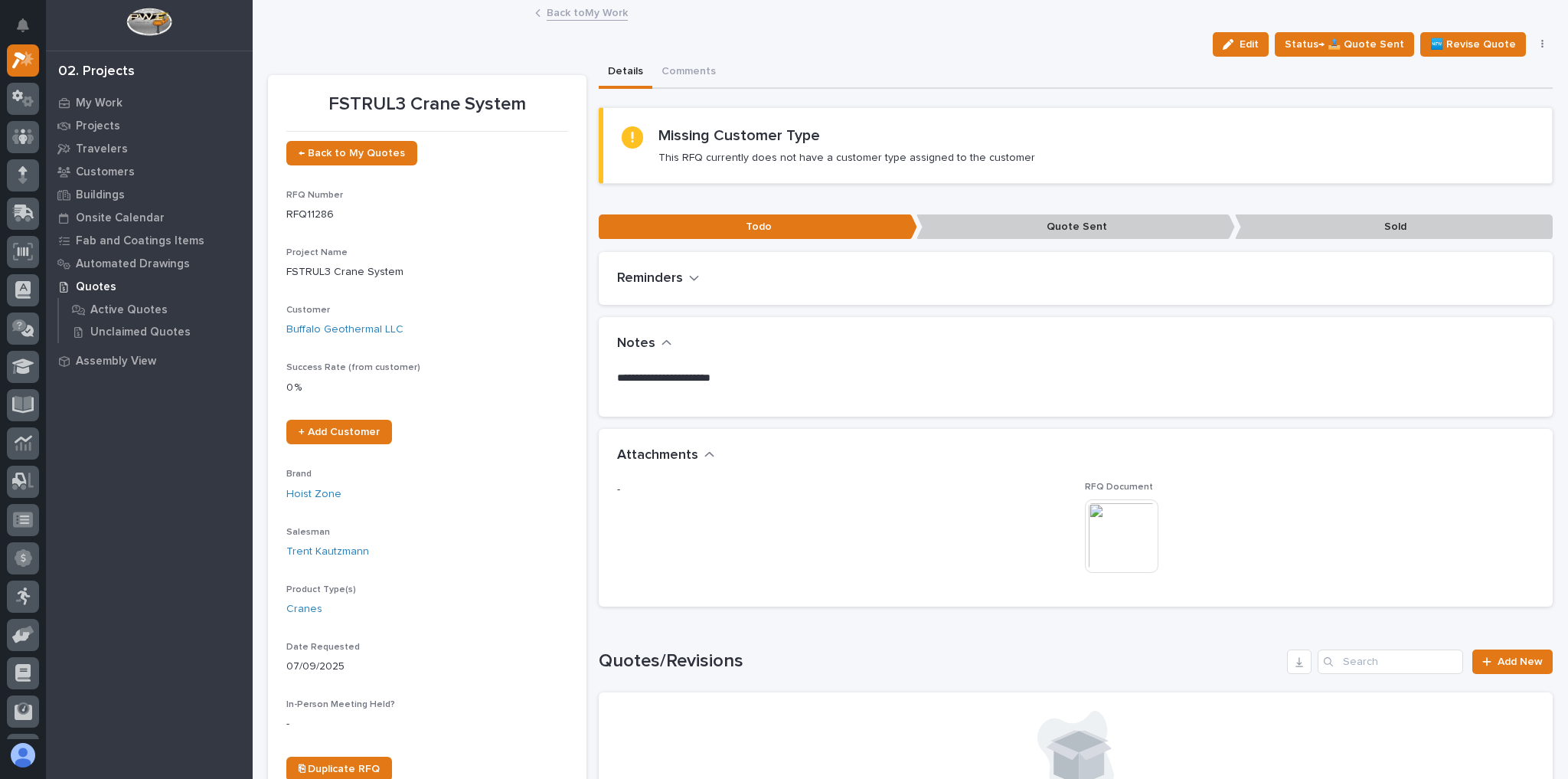 click on "Back to  My Work" at bounding box center [587, 11] 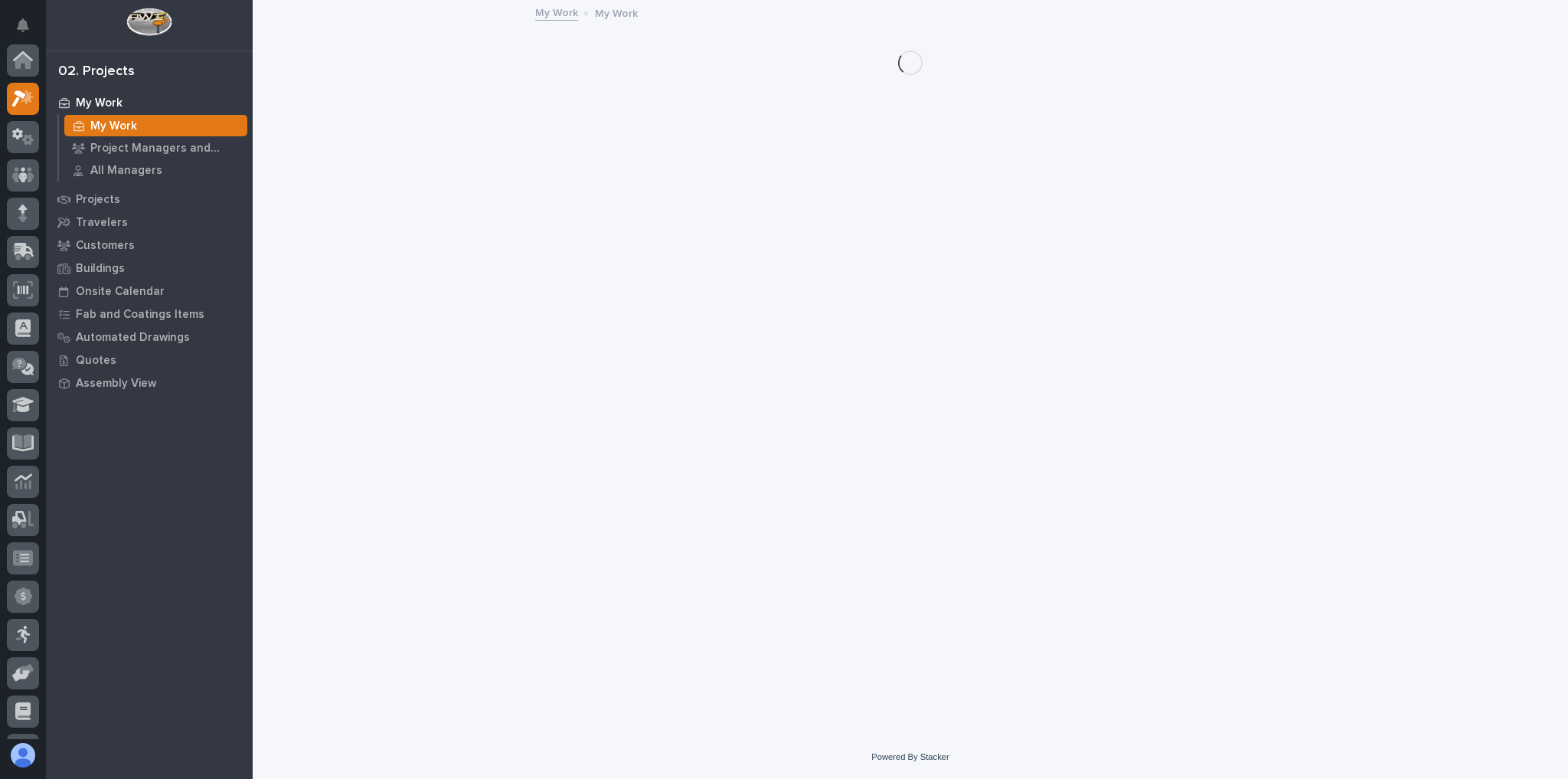 scroll, scrollTop: 41, scrollLeft: 0, axis: vertical 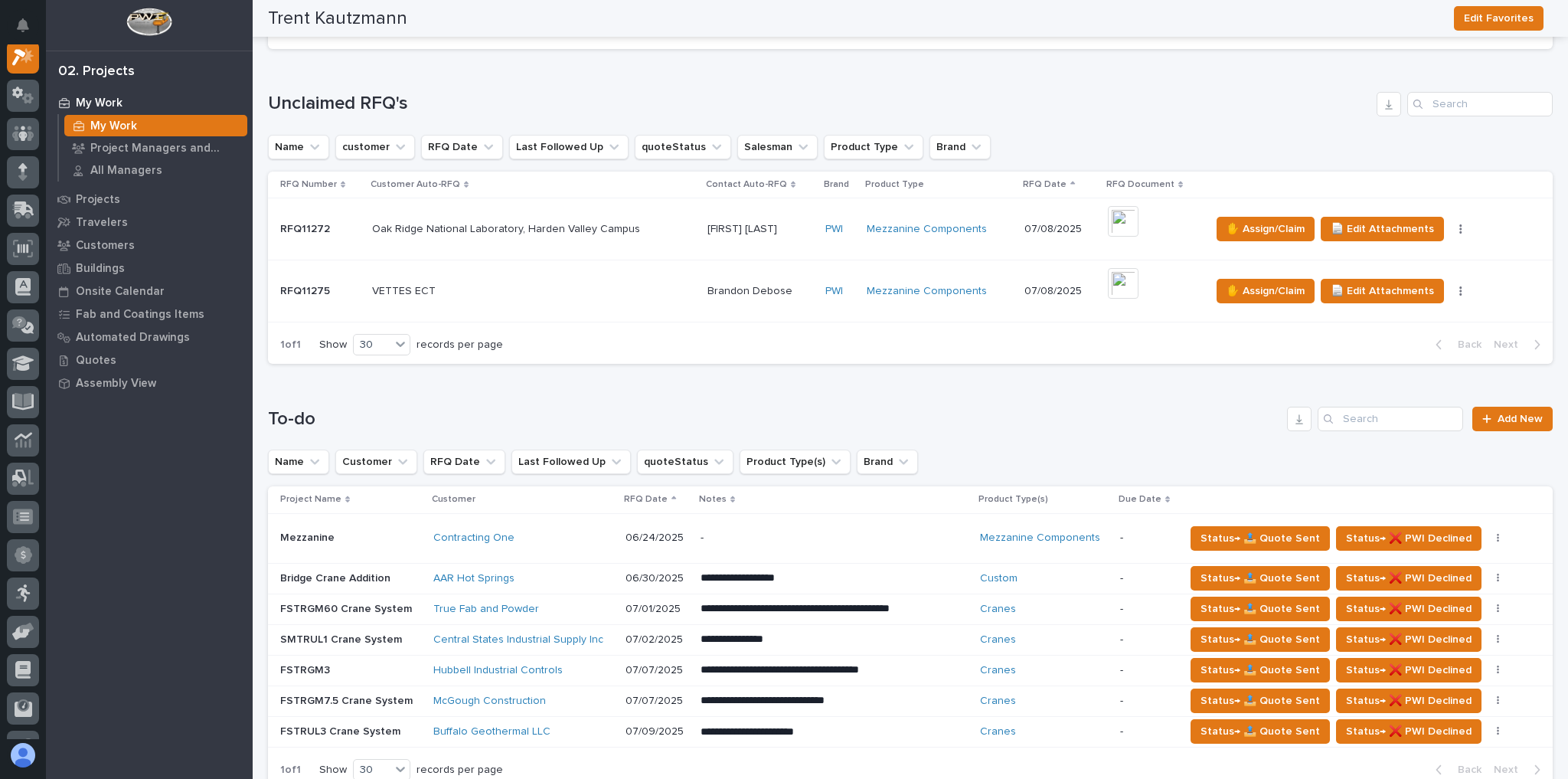 click on "Buffalo Geothermal LLC" at bounding box center [523, 538] 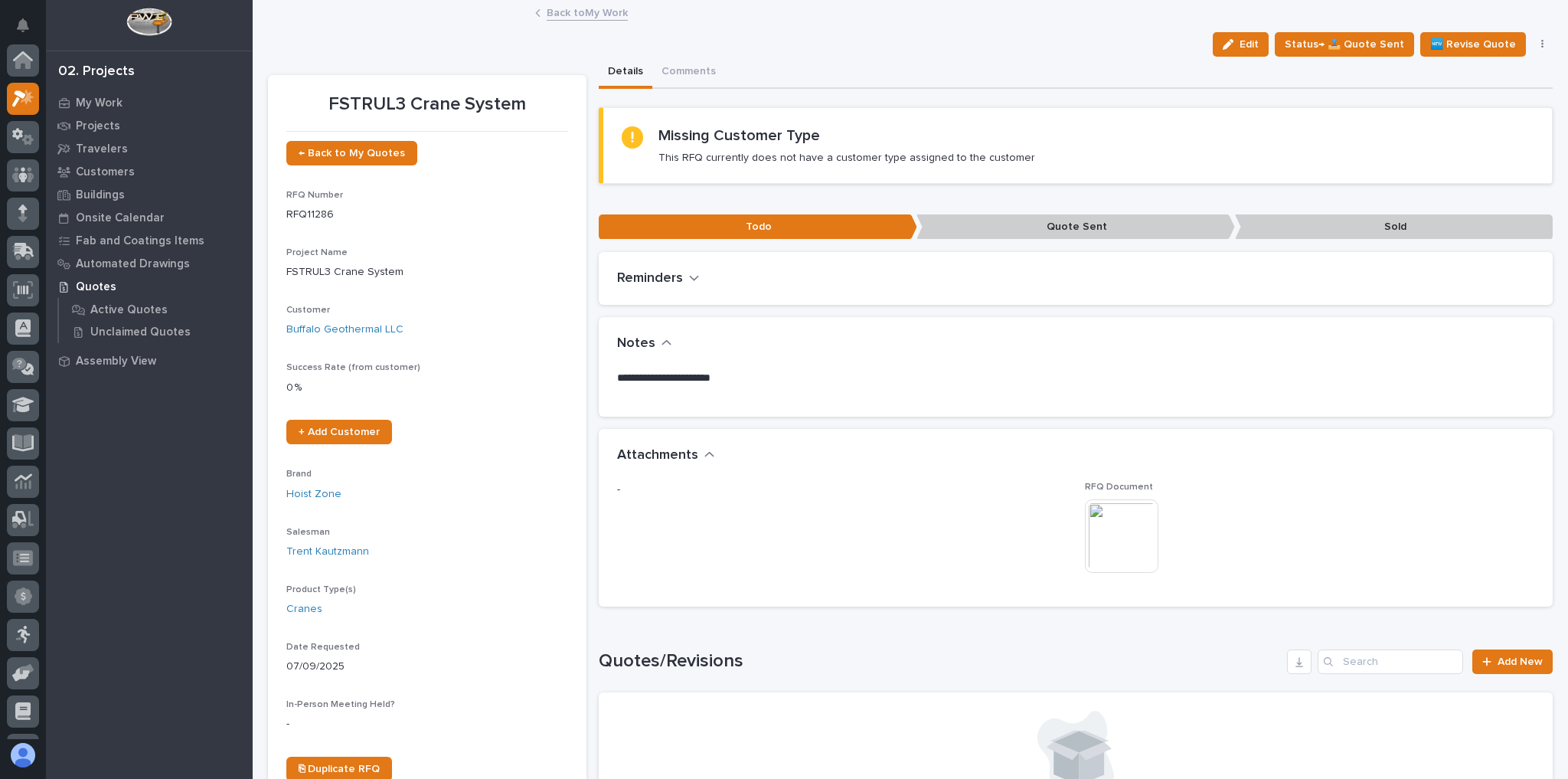 scroll, scrollTop: 38, scrollLeft: 0, axis: vertical 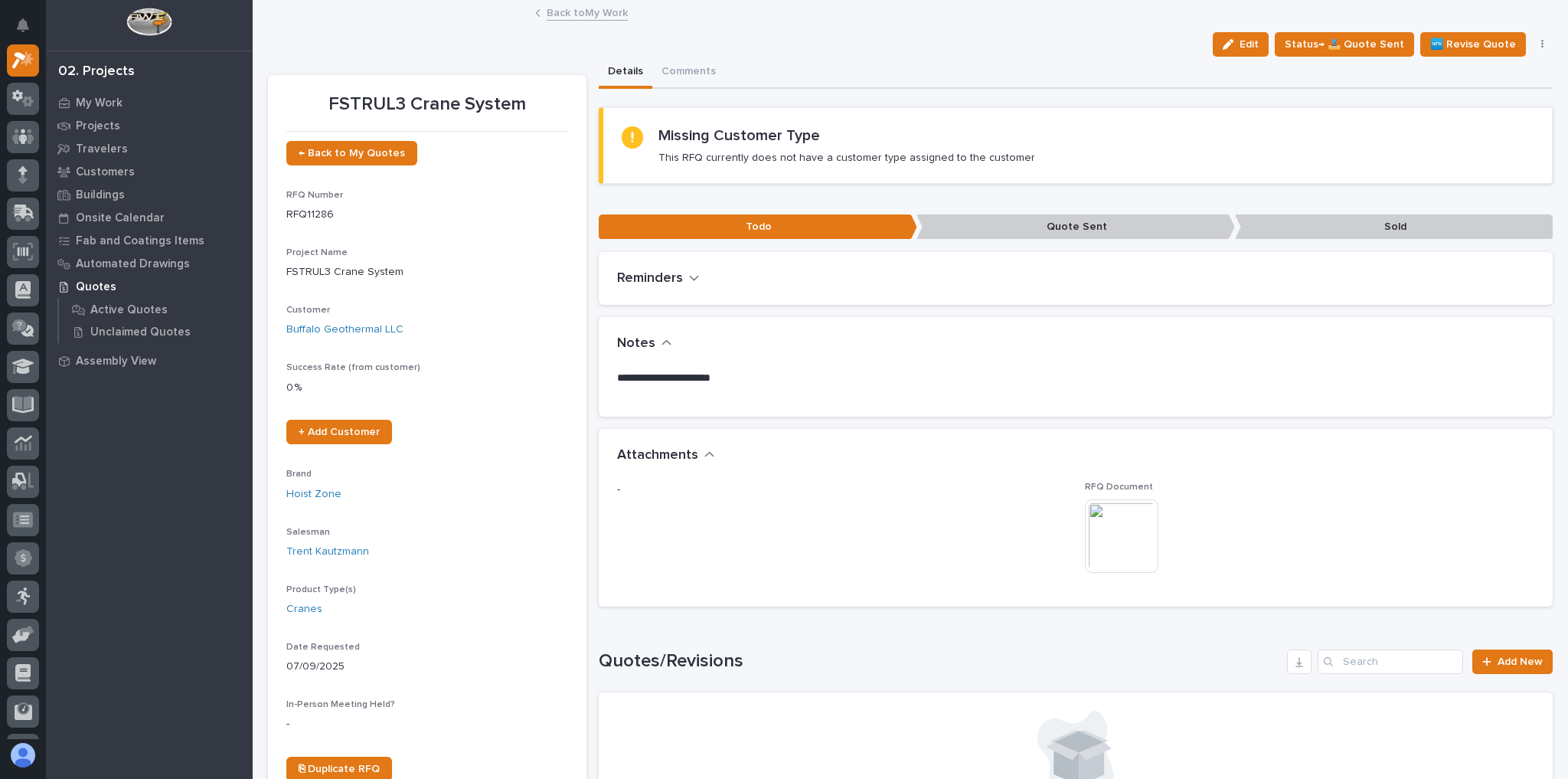 click at bounding box center (1122, 536) 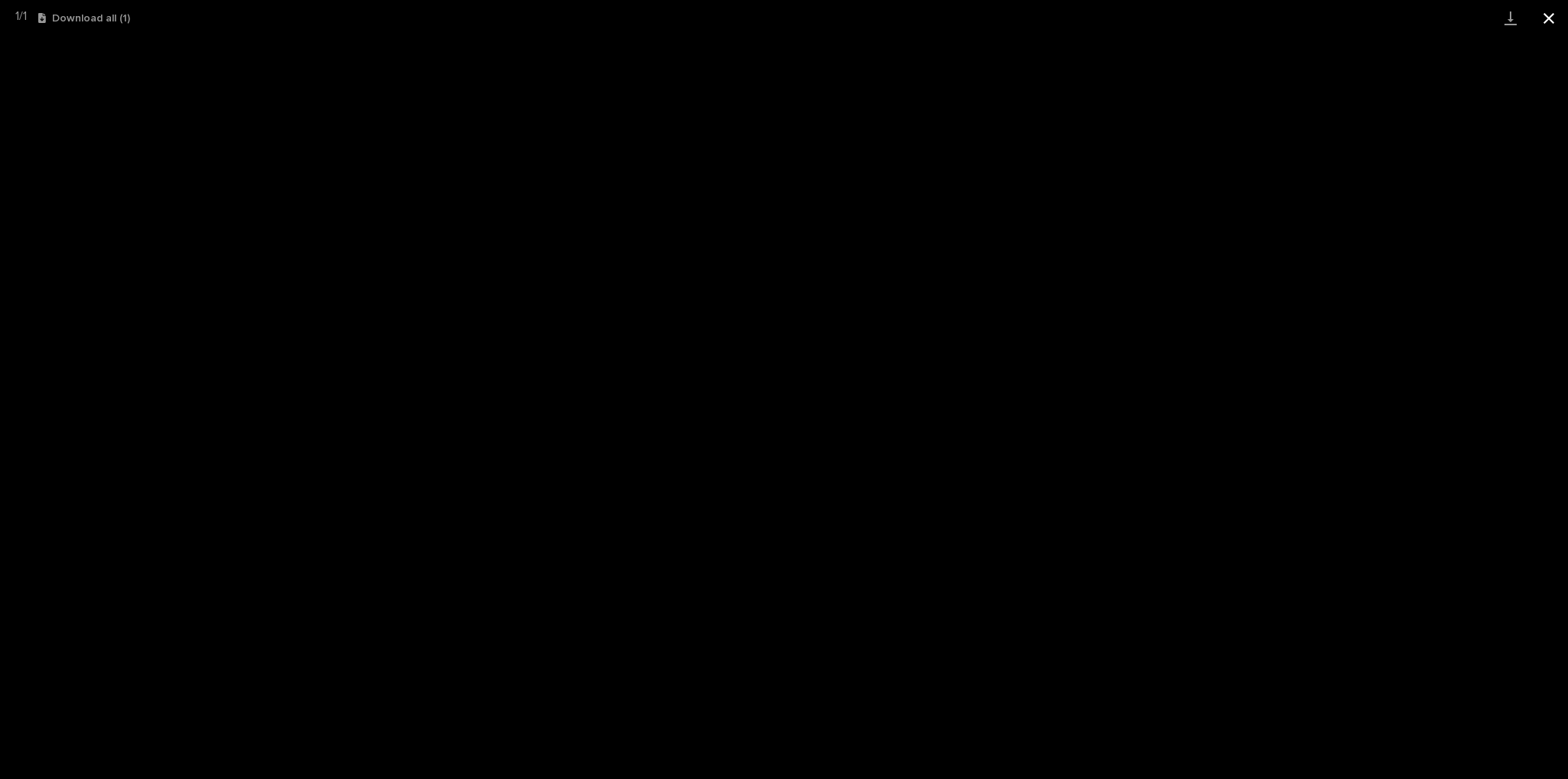 click at bounding box center (1549, 18) 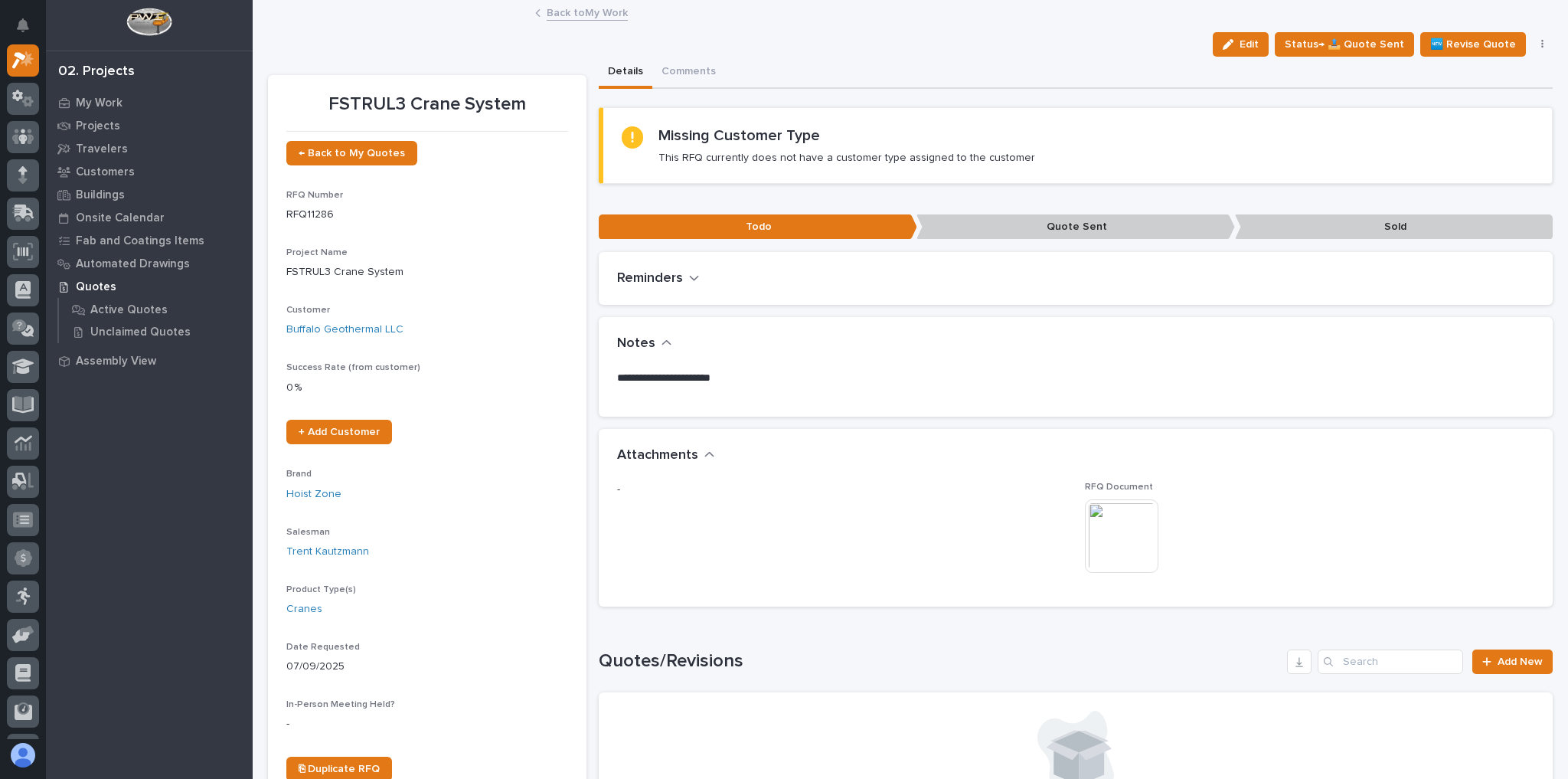 click at bounding box center [1122, 536] 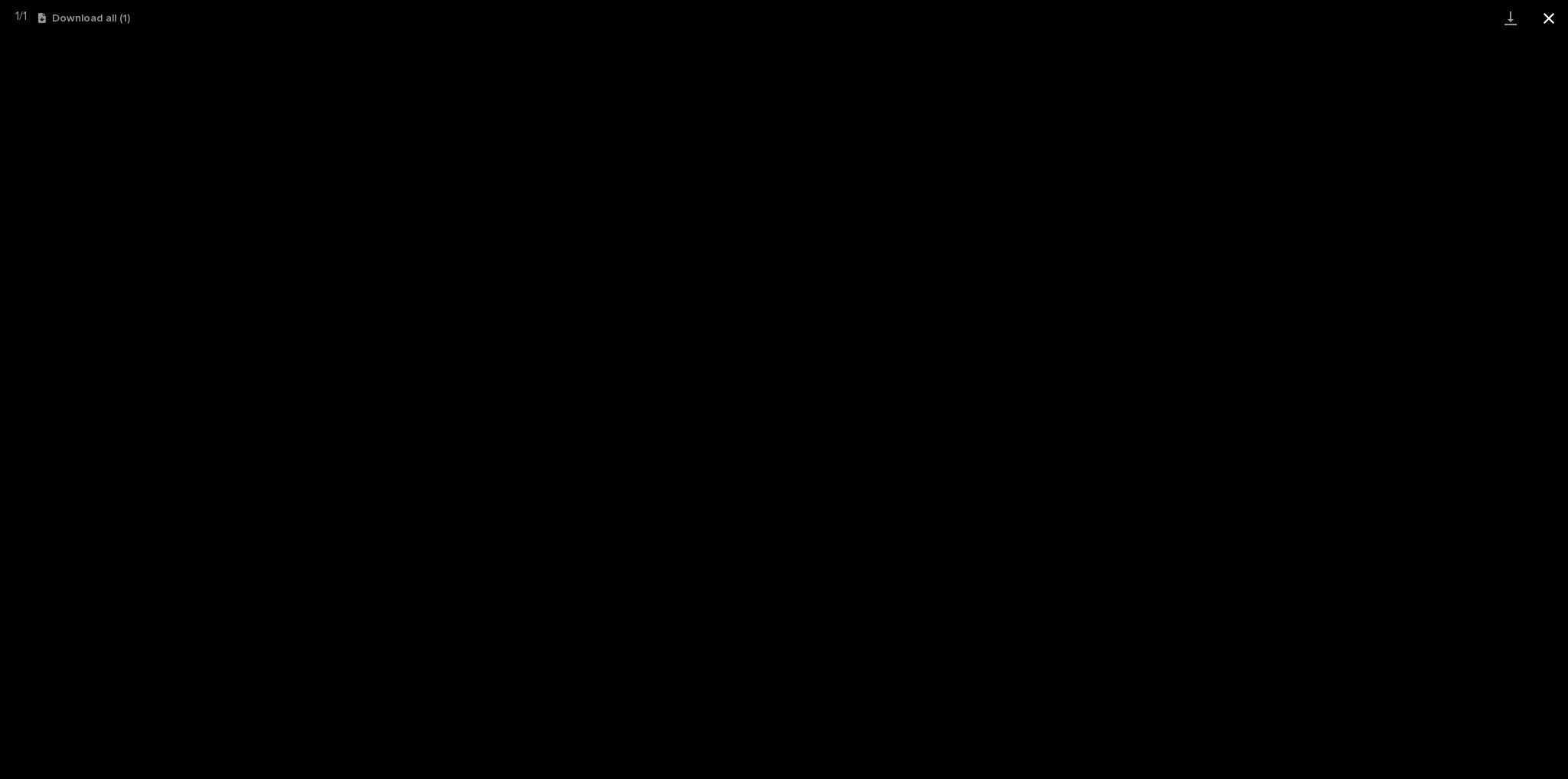 click at bounding box center (1549, 18) 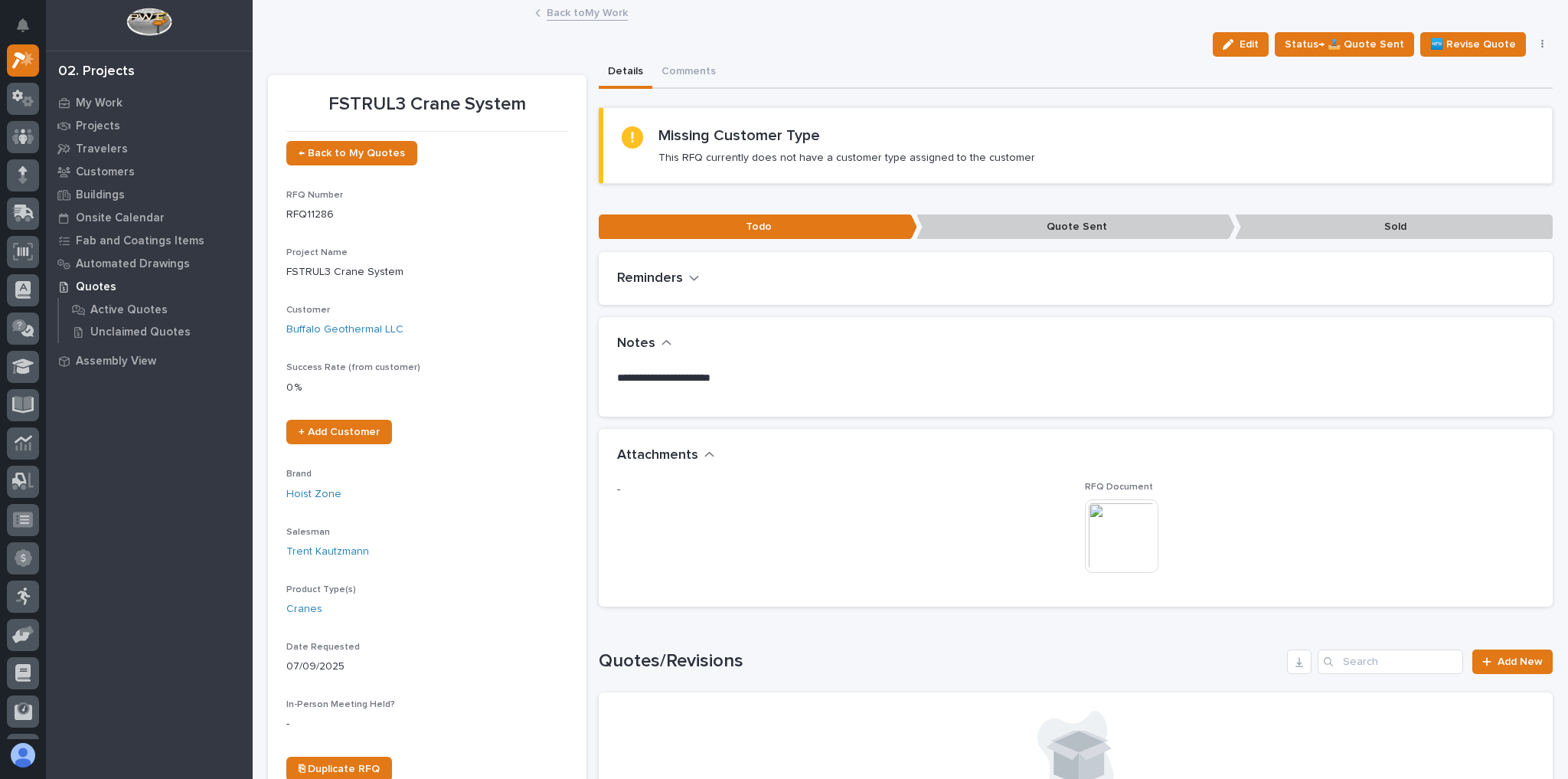 click on "Back to  My Work" at bounding box center [587, 11] 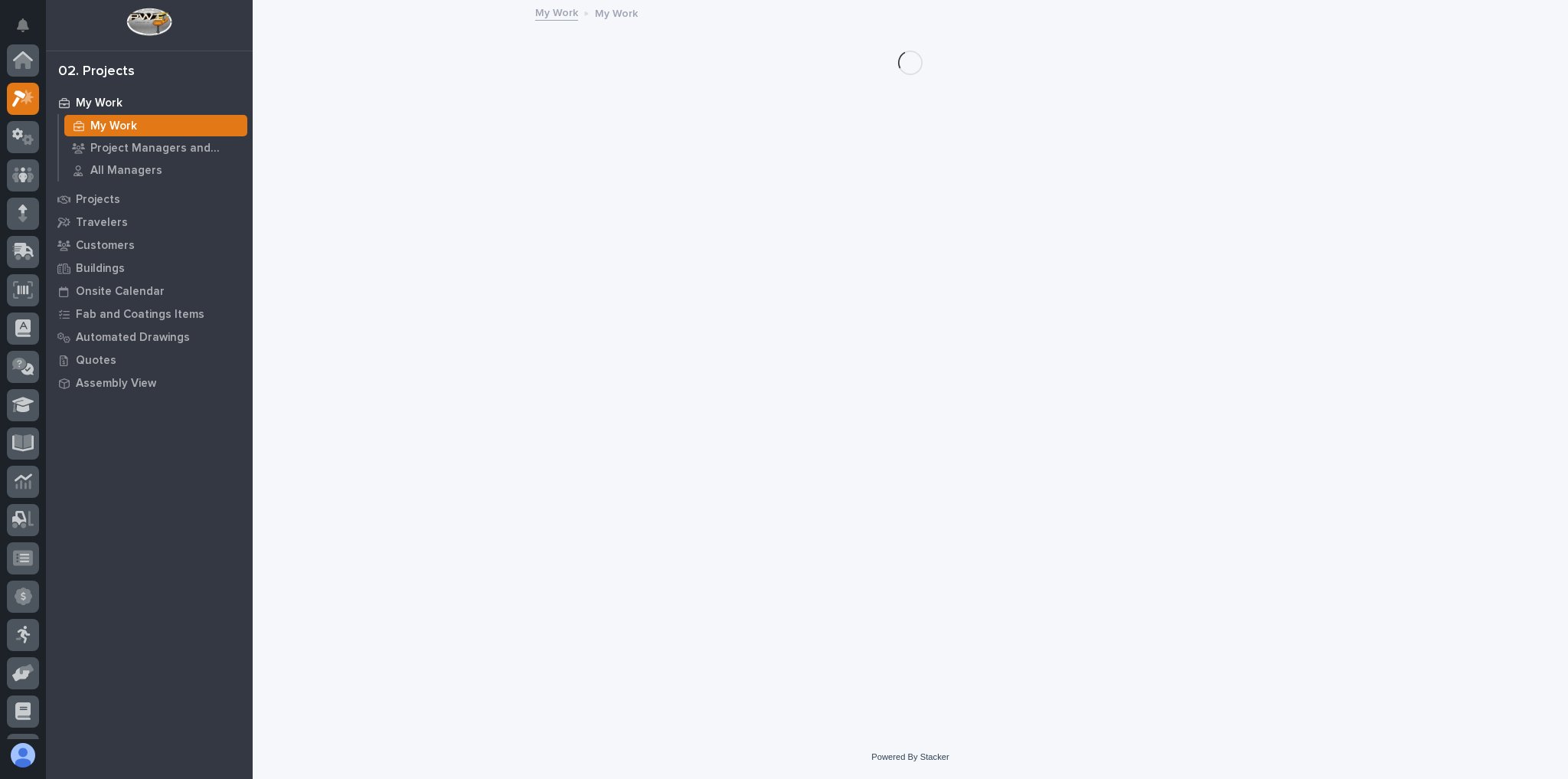 scroll, scrollTop: 41, scrollLeft: 0, axis: vertical 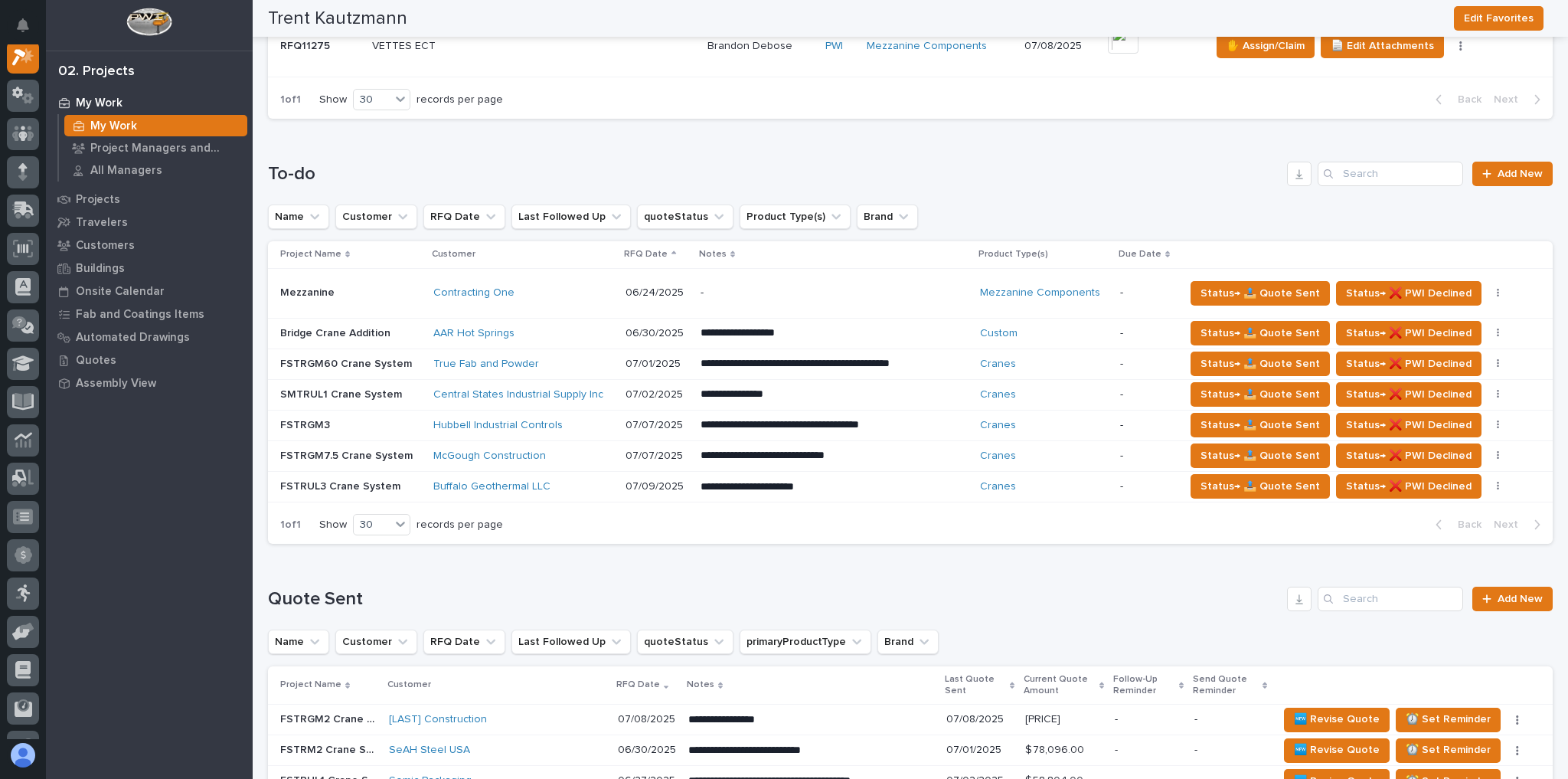 click on "McGough Construction" at bounding box center [523, 293] 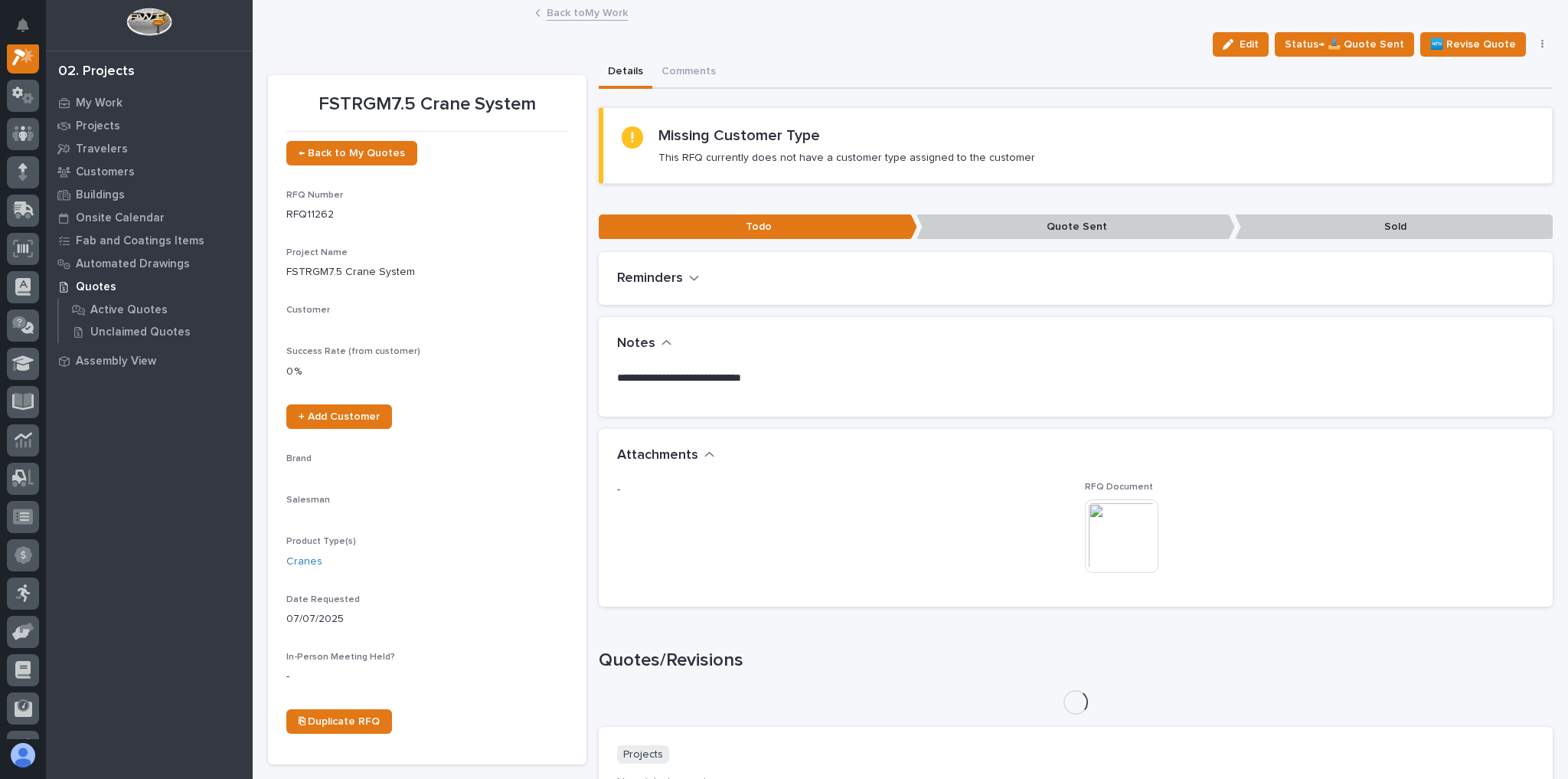 scroll, scrollTop: 38, scrollLeft: 0, axis: vertical 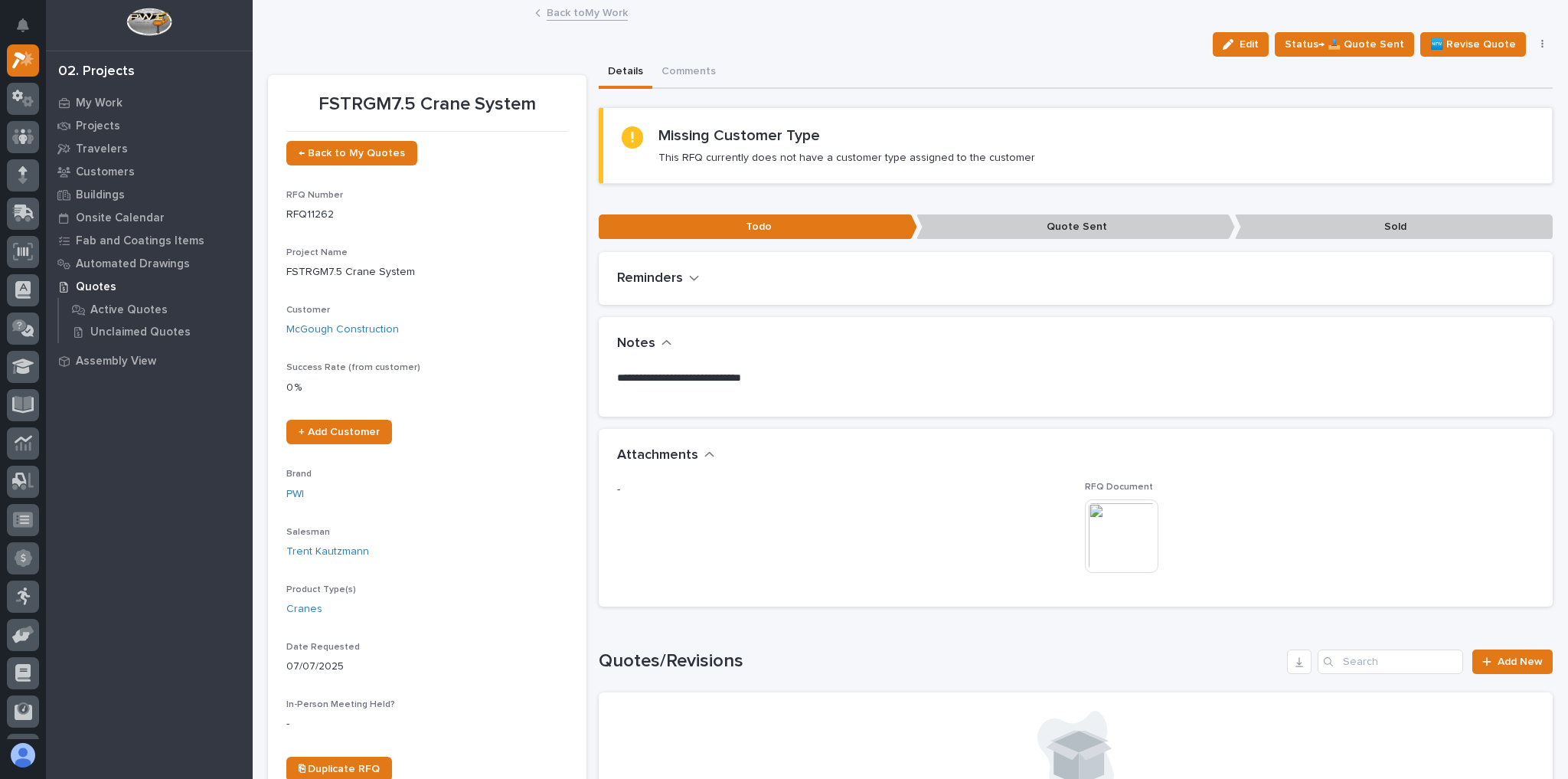 click at bounding box center [1122, 536] 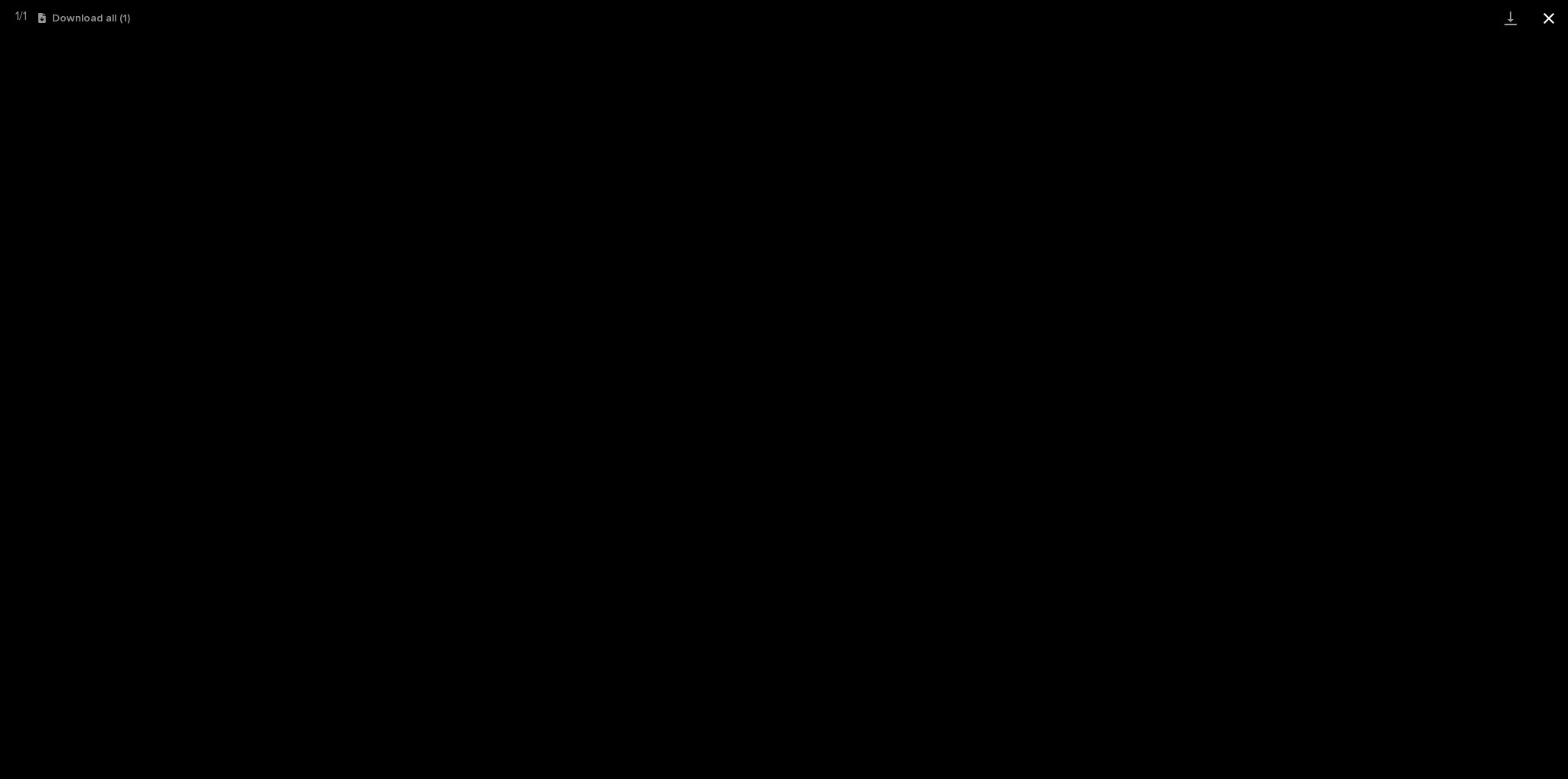 click at bounding box center [1549, 18] 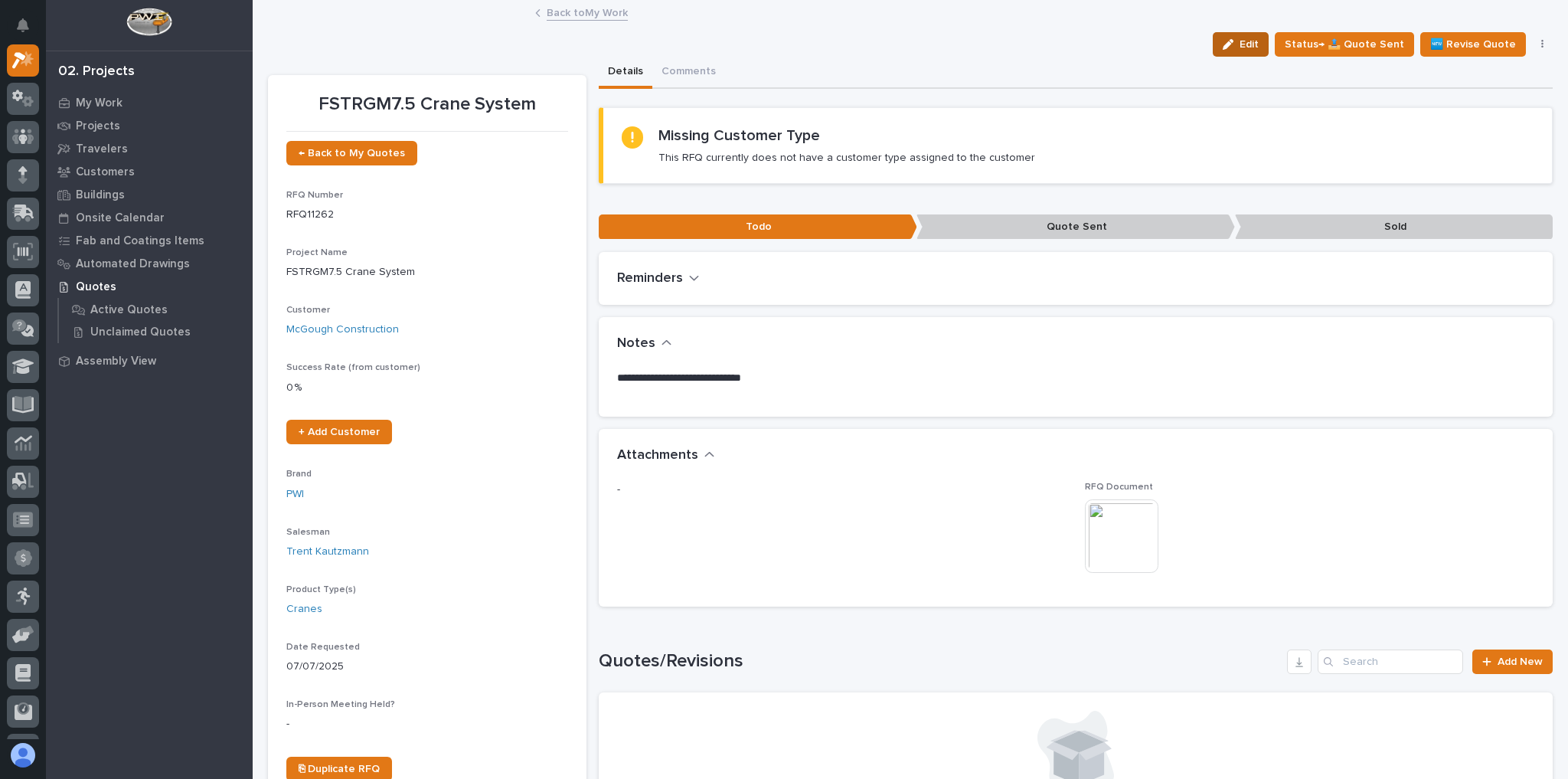 click on "Edit" at bounding box center (1249, 44) 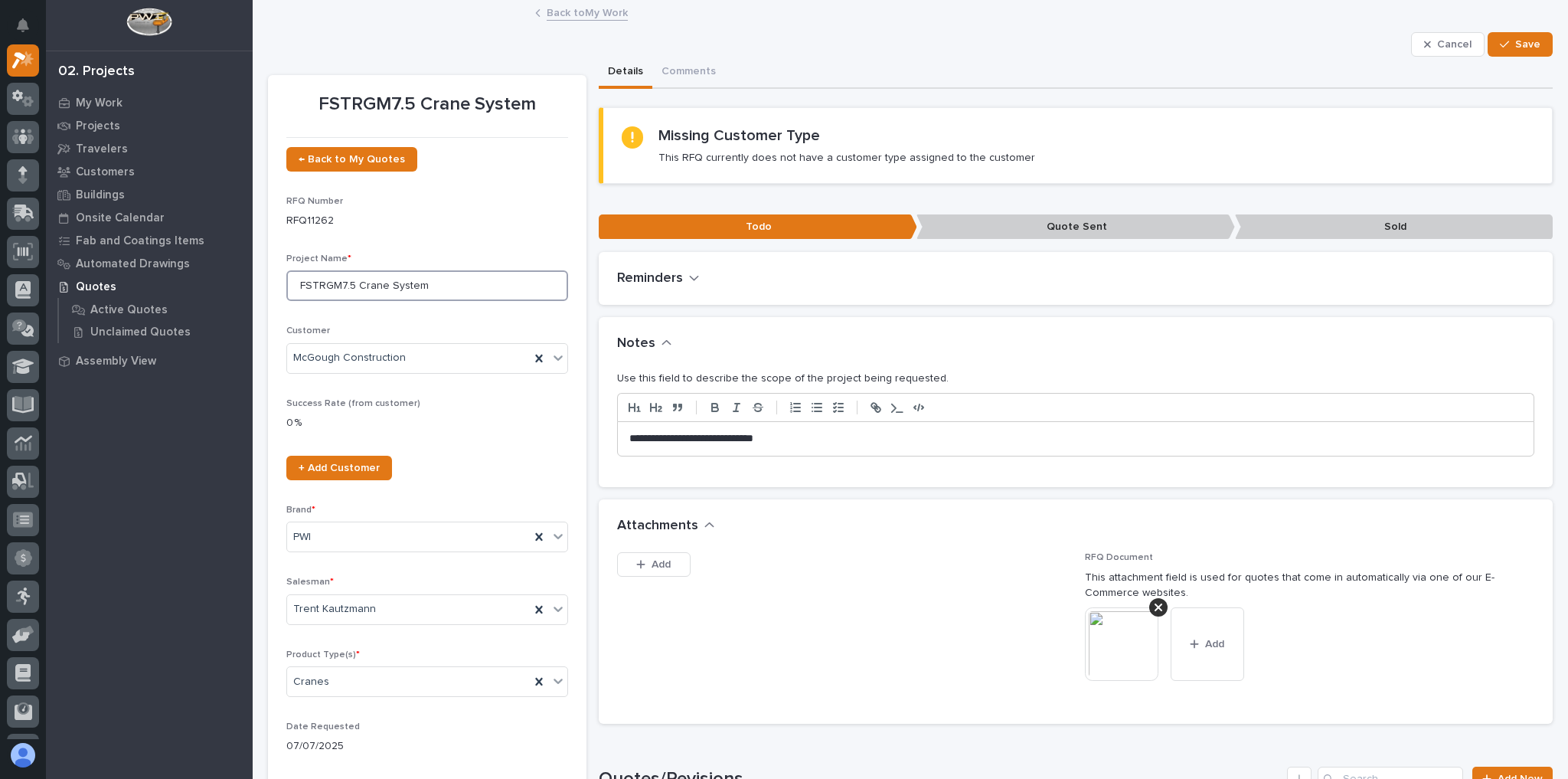 click on "FSTRGM7.5 Crane System" at bounding box center (427, 286) 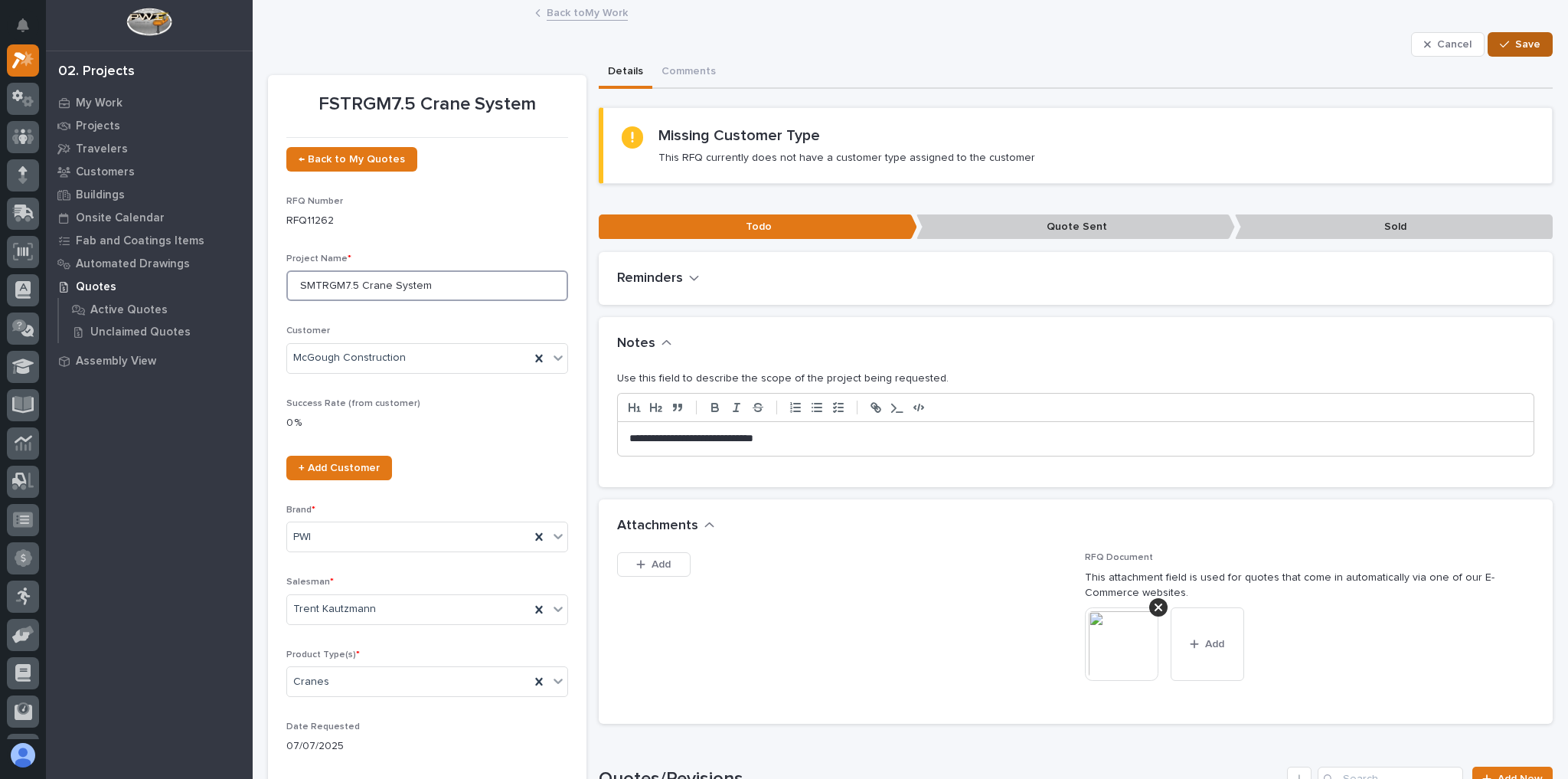 type on "SMTRGM7.5 Crane System" 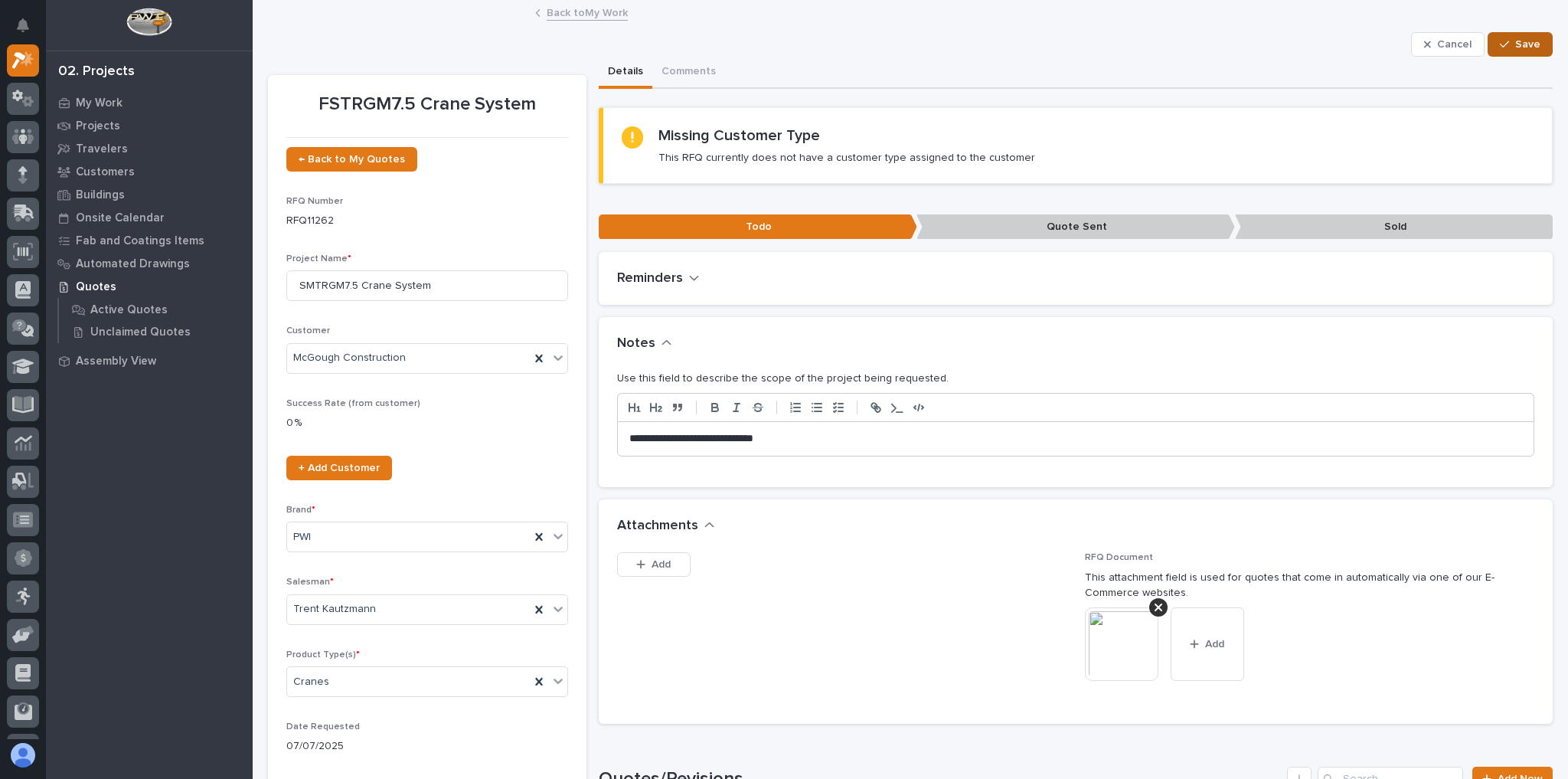 click at bounding box center [1504, 44] 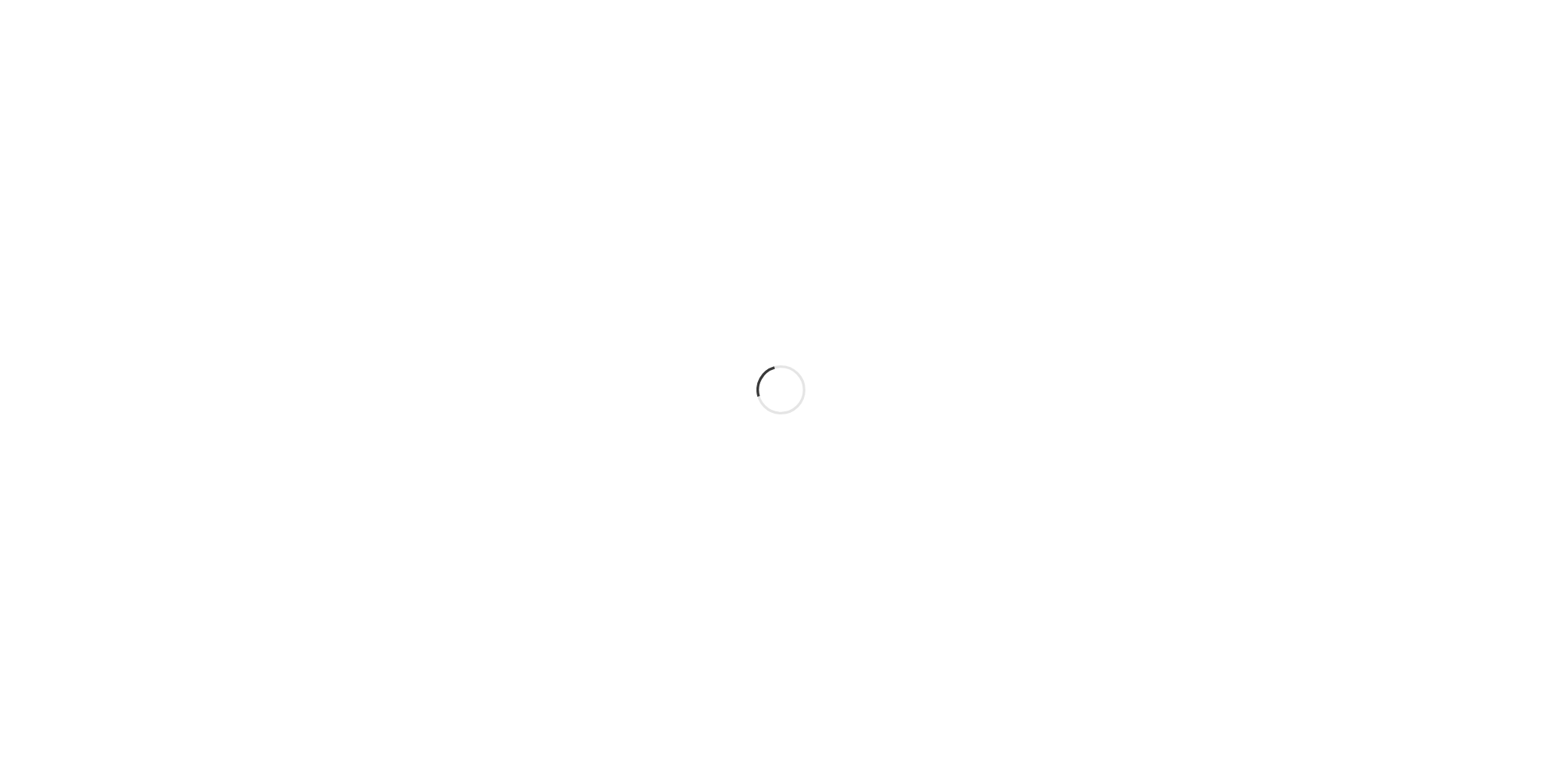 scroll, scrollTop: 0, scrollLeft: 0, axis: both 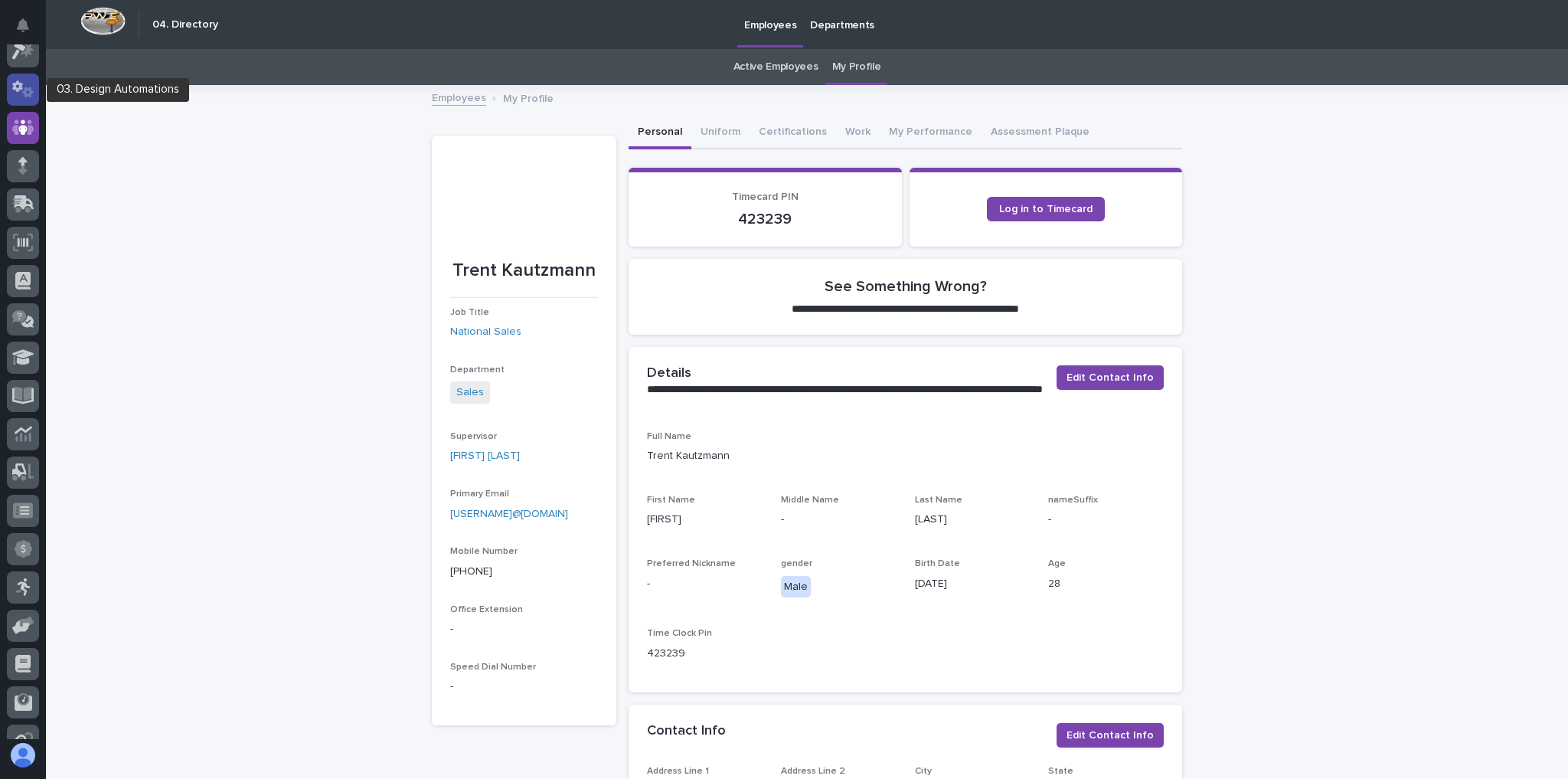 click at bounding box center [28, 92] 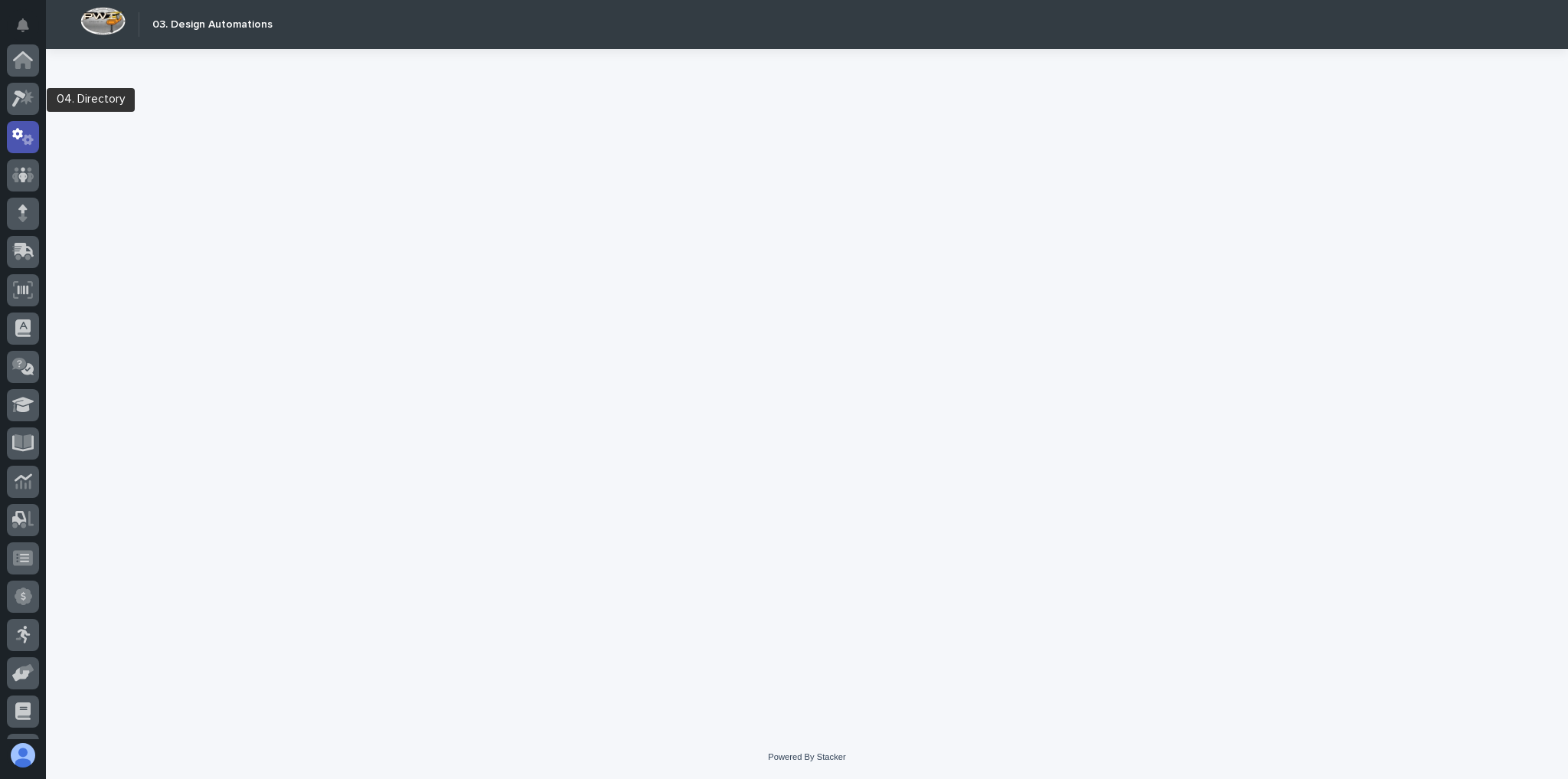 scroll, scrollTop: 77, scrollLeft: 0, axis: vertical 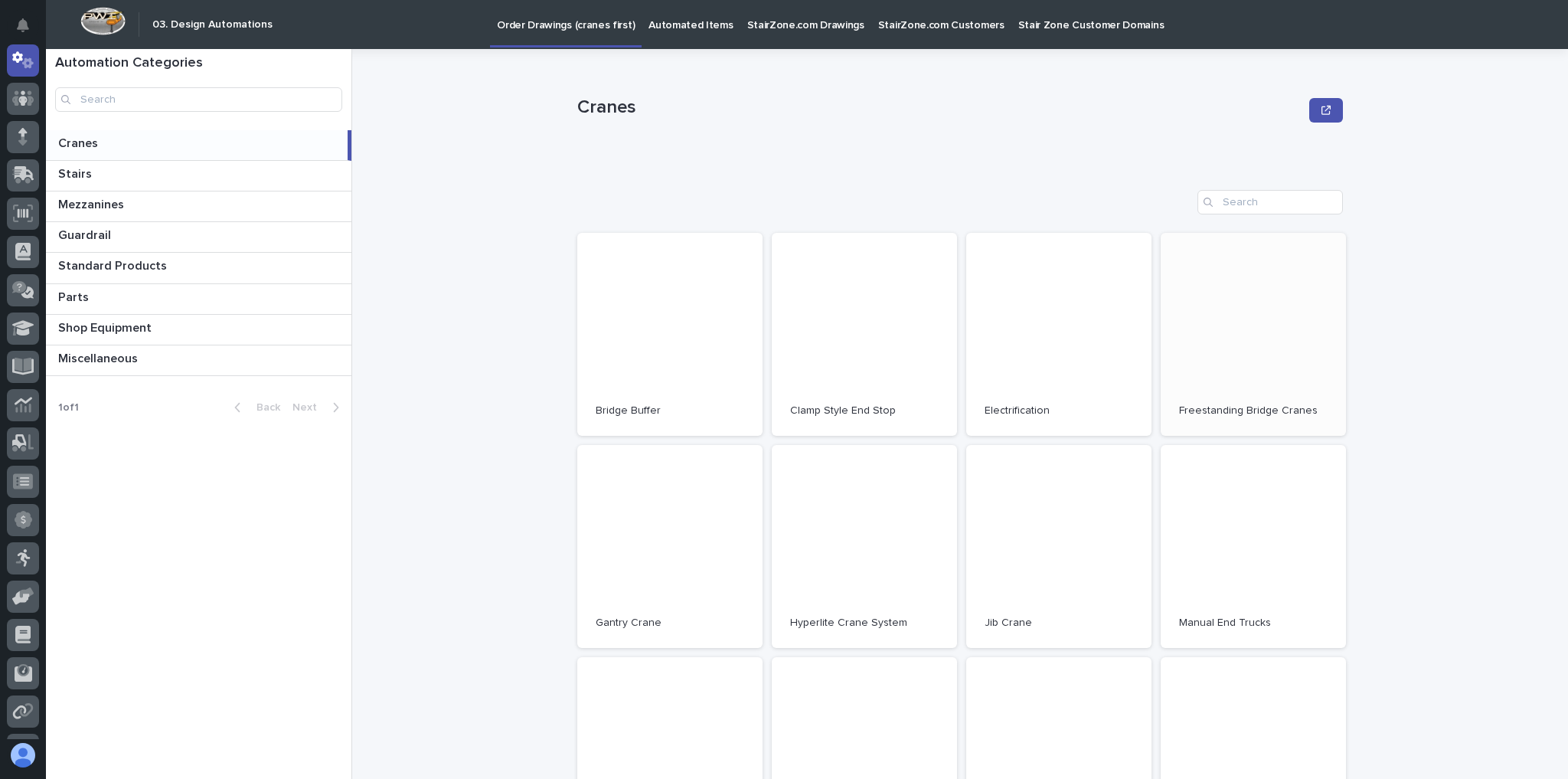 click on "Open" at bounding box center [1253, 334] 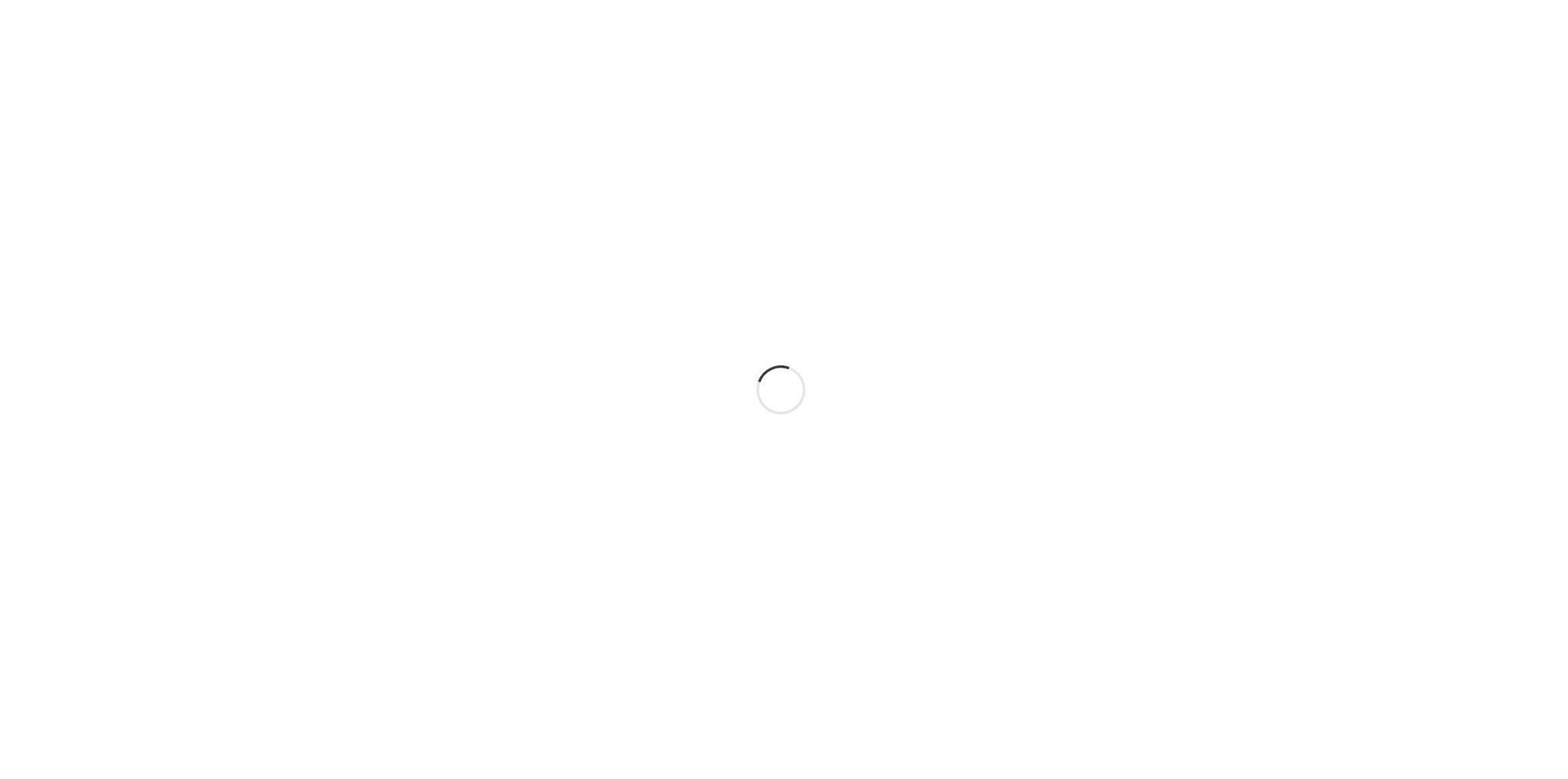 scroll, scrollTop: 0, scrollLeft: 0, axis: both 